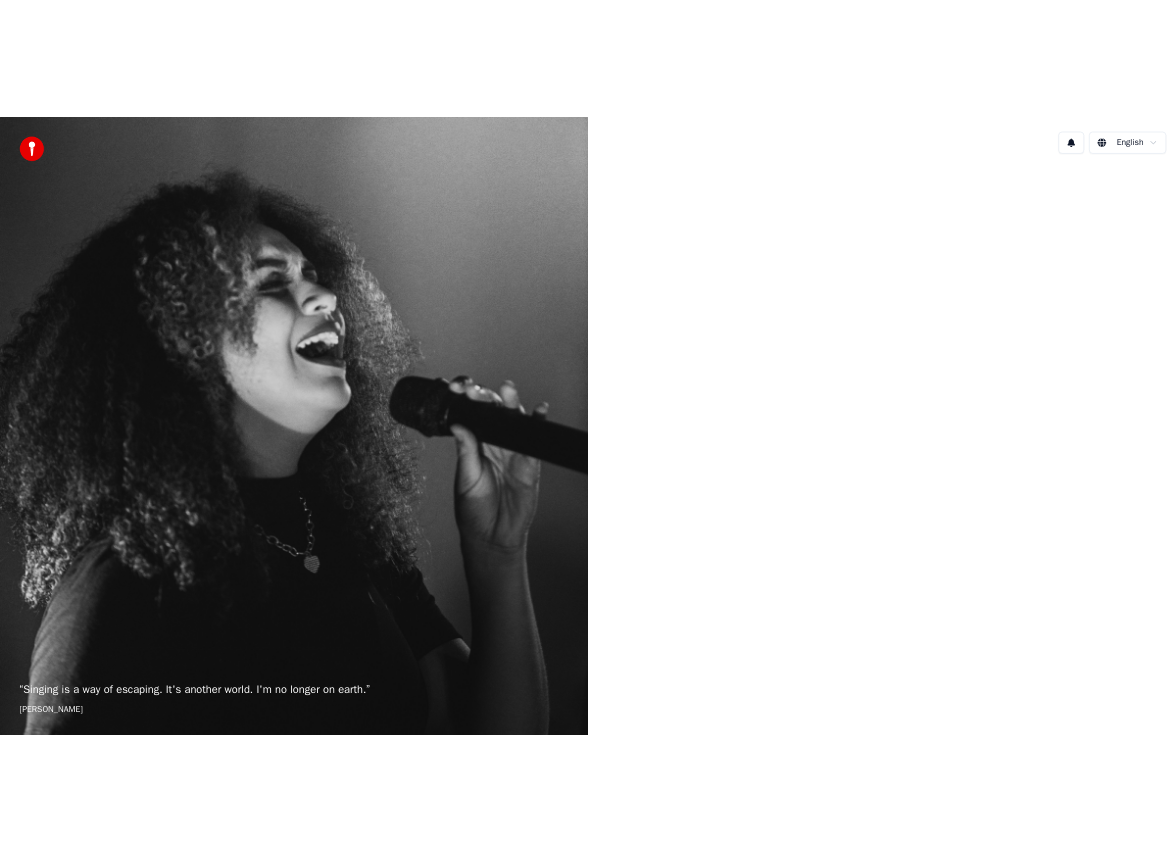 scroll, scrollTop: 0, scrollLeft: 0, axis: both 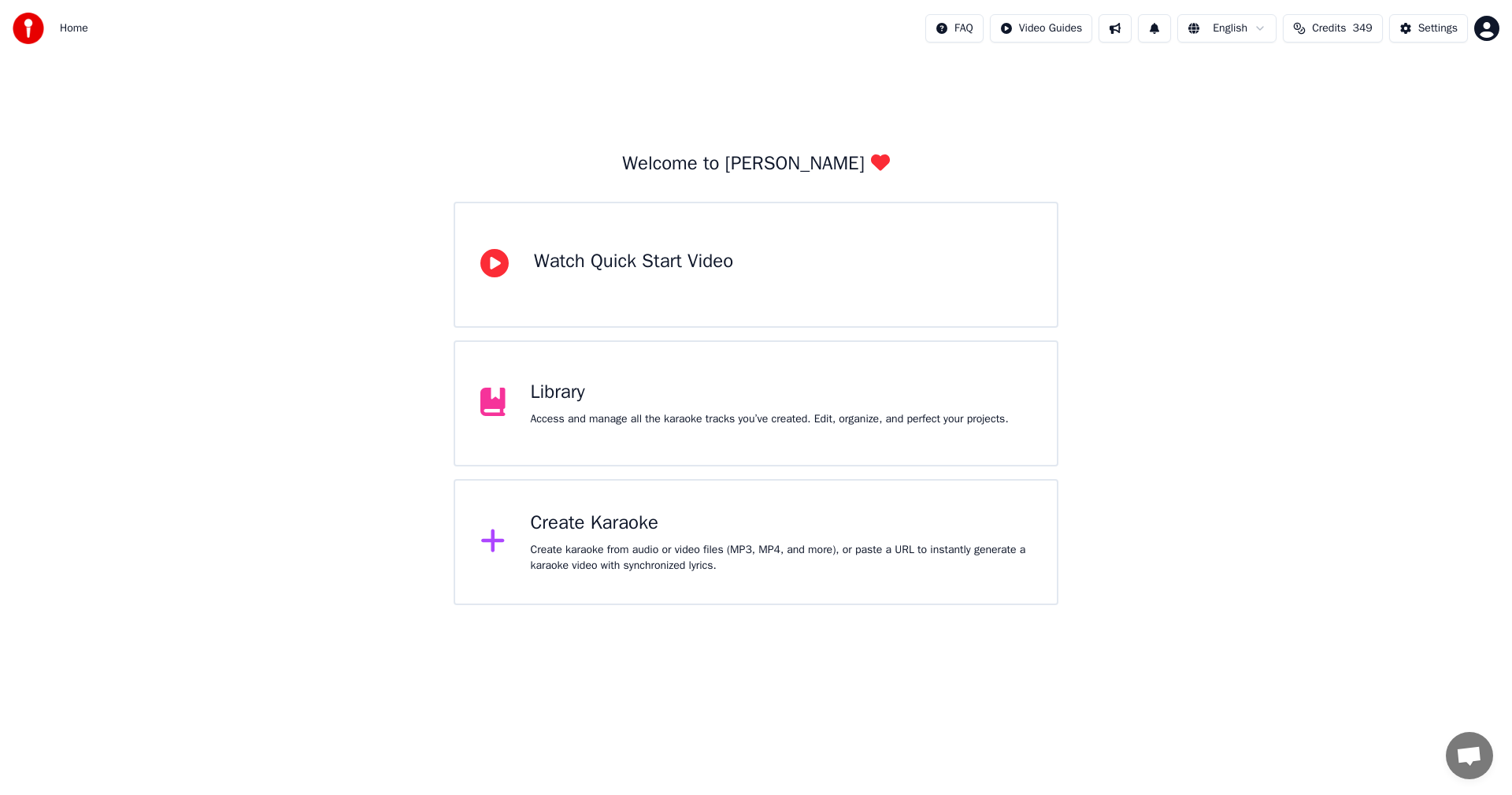 click on "Library Access and manage all the karaoke tracks you’ve created. Edit, organize, and perfect your projects." at bounding box center (756, 403) 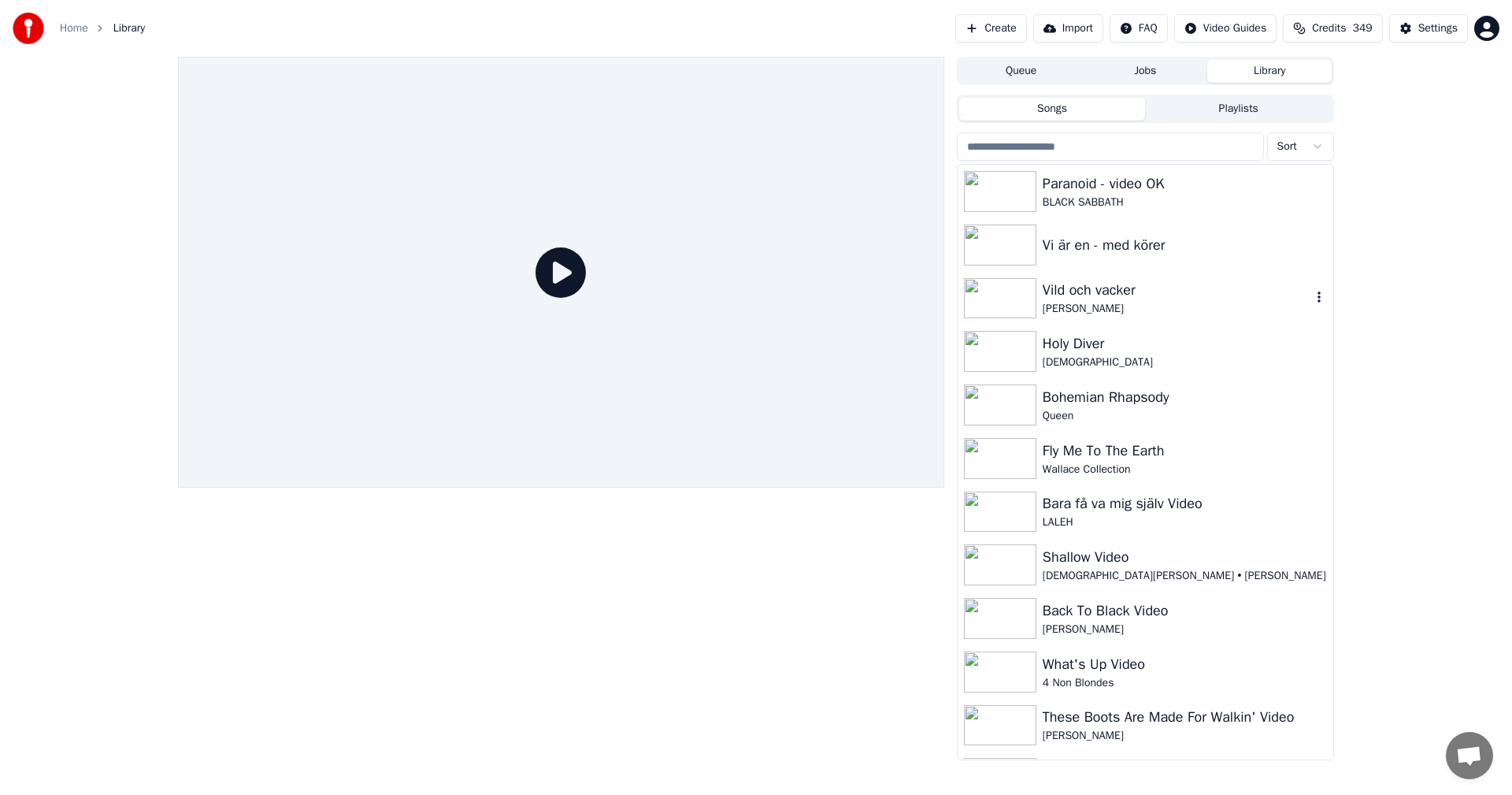 click on "Vild och vacker" at bounding box center (1177, 290) 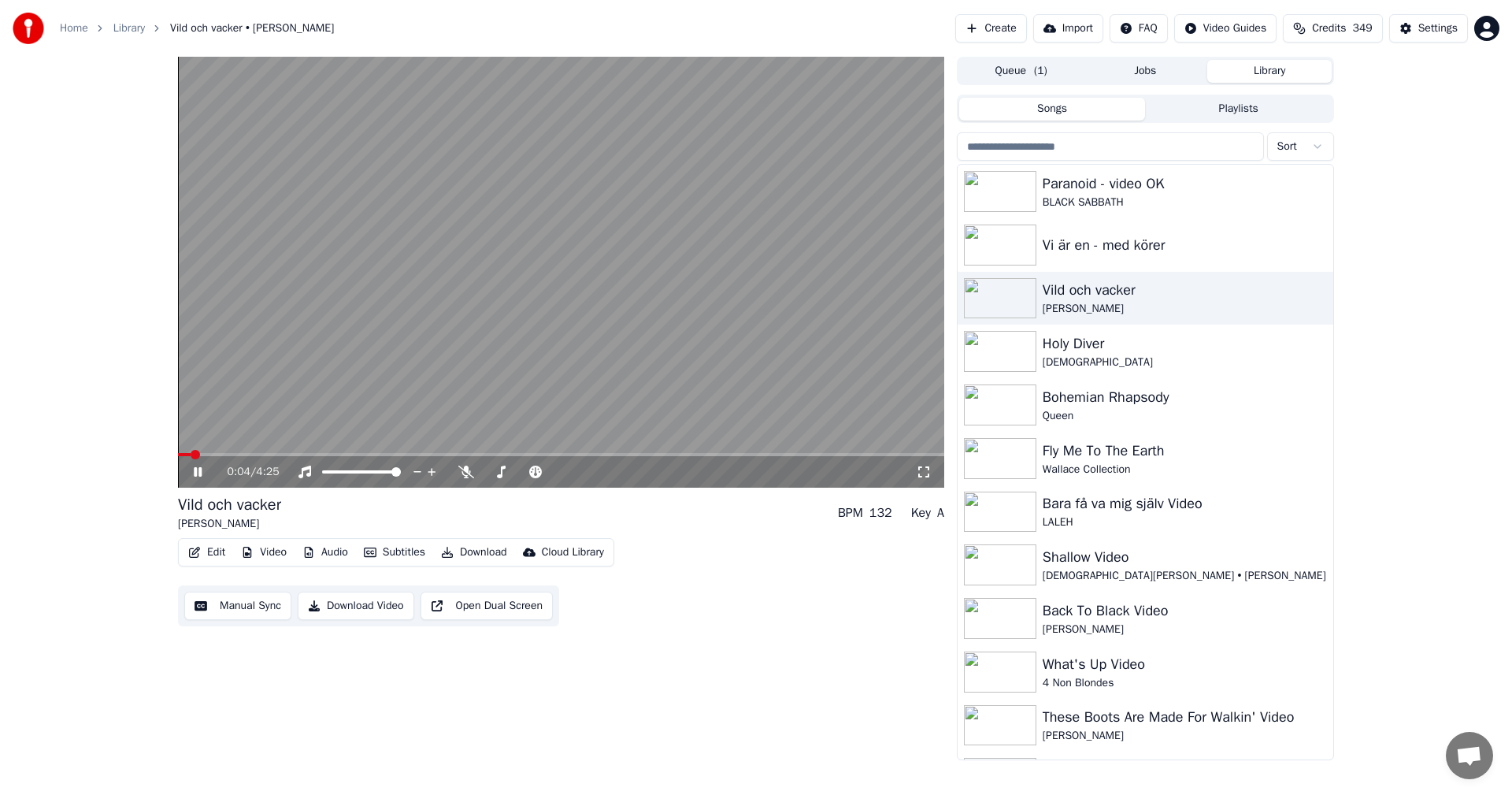 click on "Video" at bounding box center (264, 552) 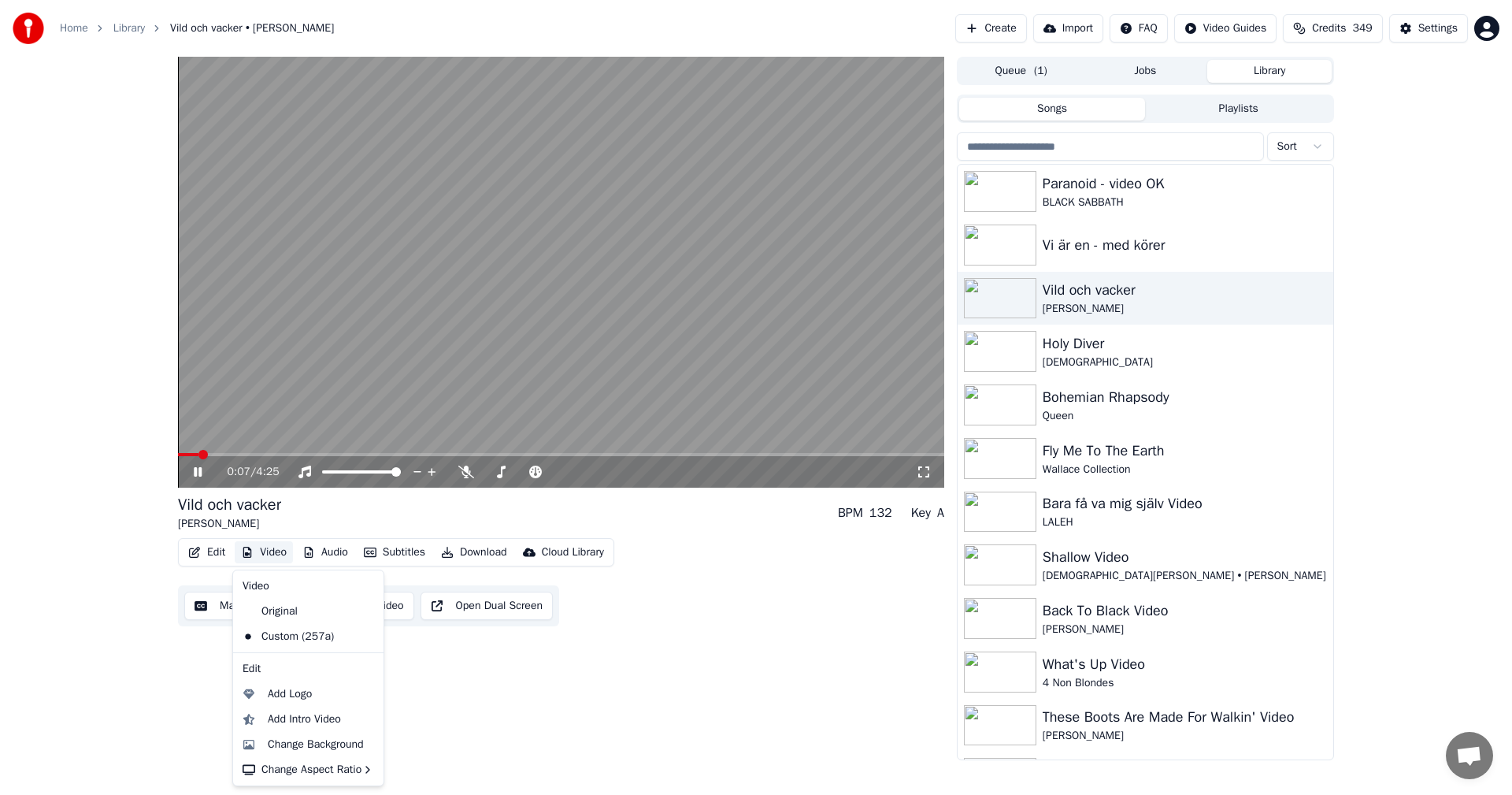 click on "0:07  /  4:25" at bounding box center [572, 472] 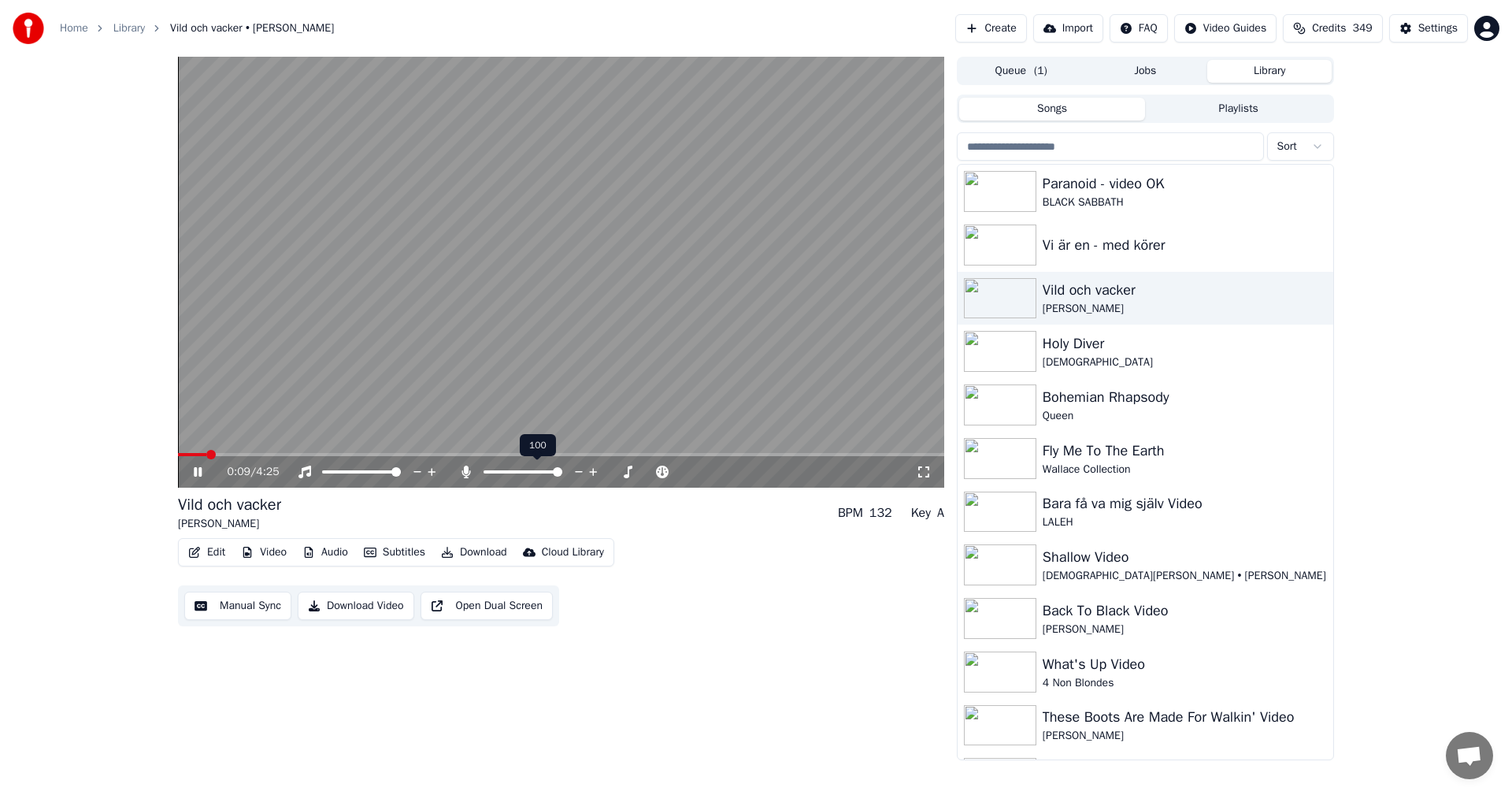 click at bounding box center [558, 472] 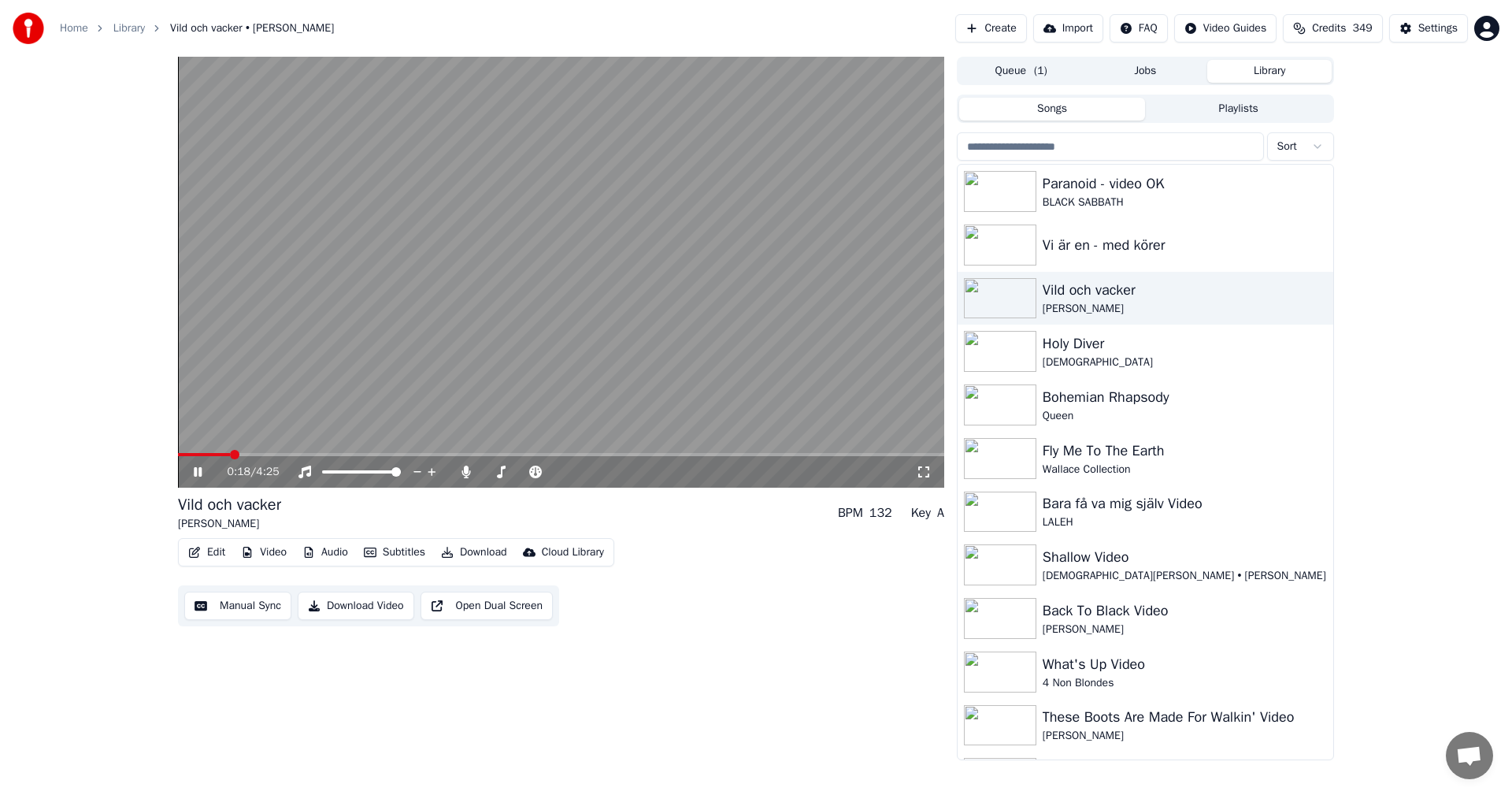 click on "Download" at bounding box center (474, 552) 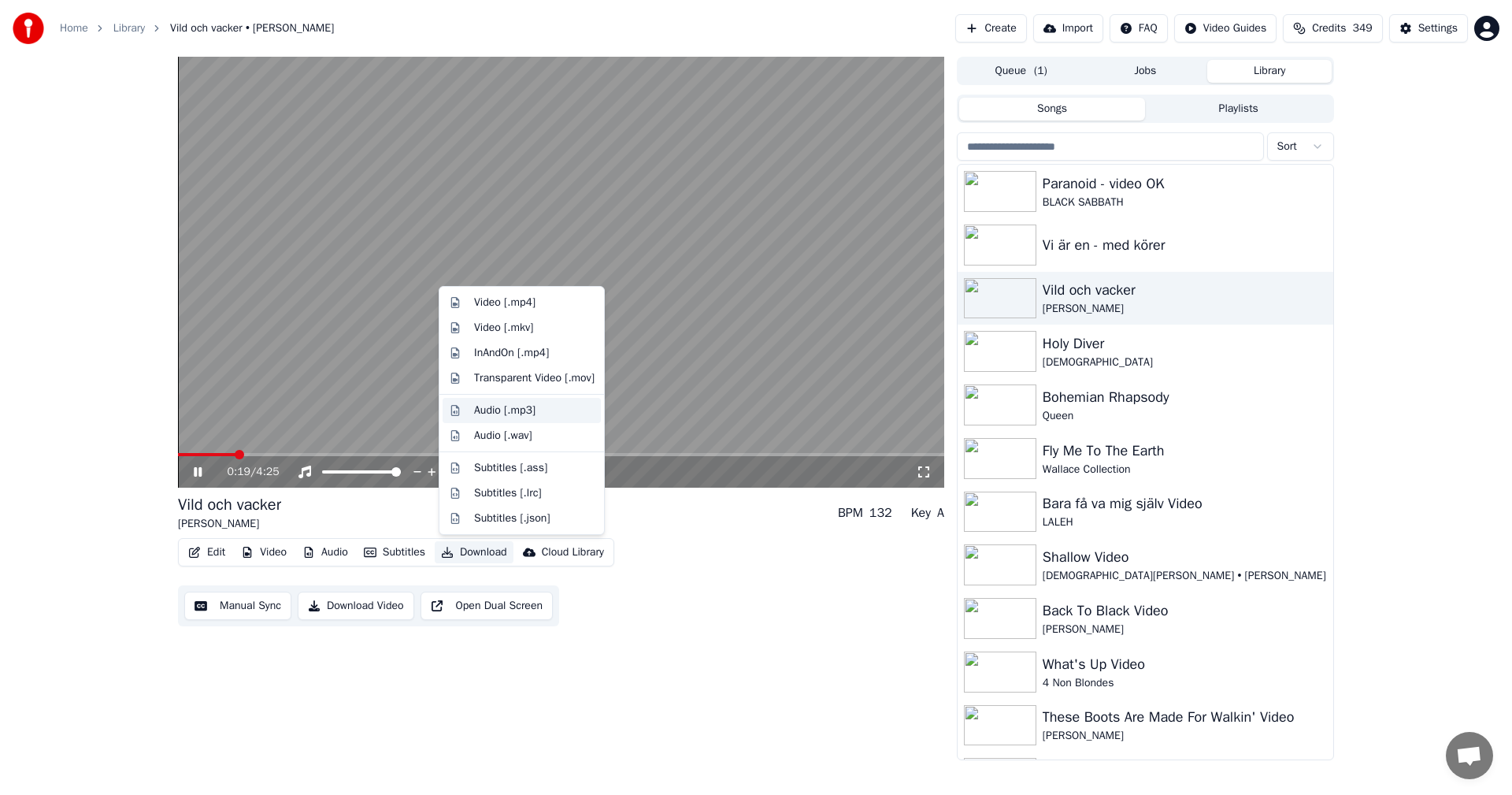 click on "Audio [.mp3]" at bounding box center (505, 411) 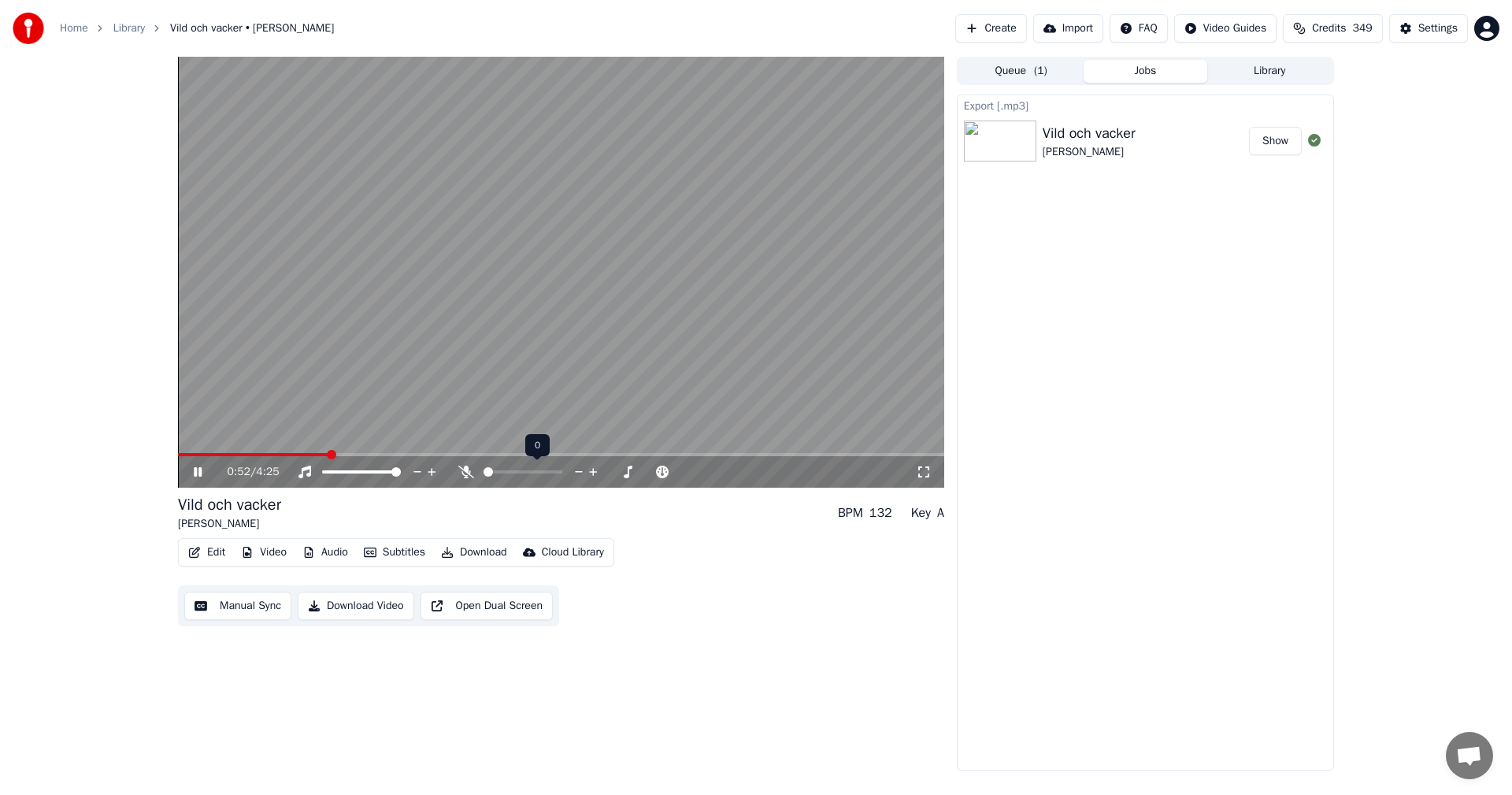 click at bounding box center (488, 472) 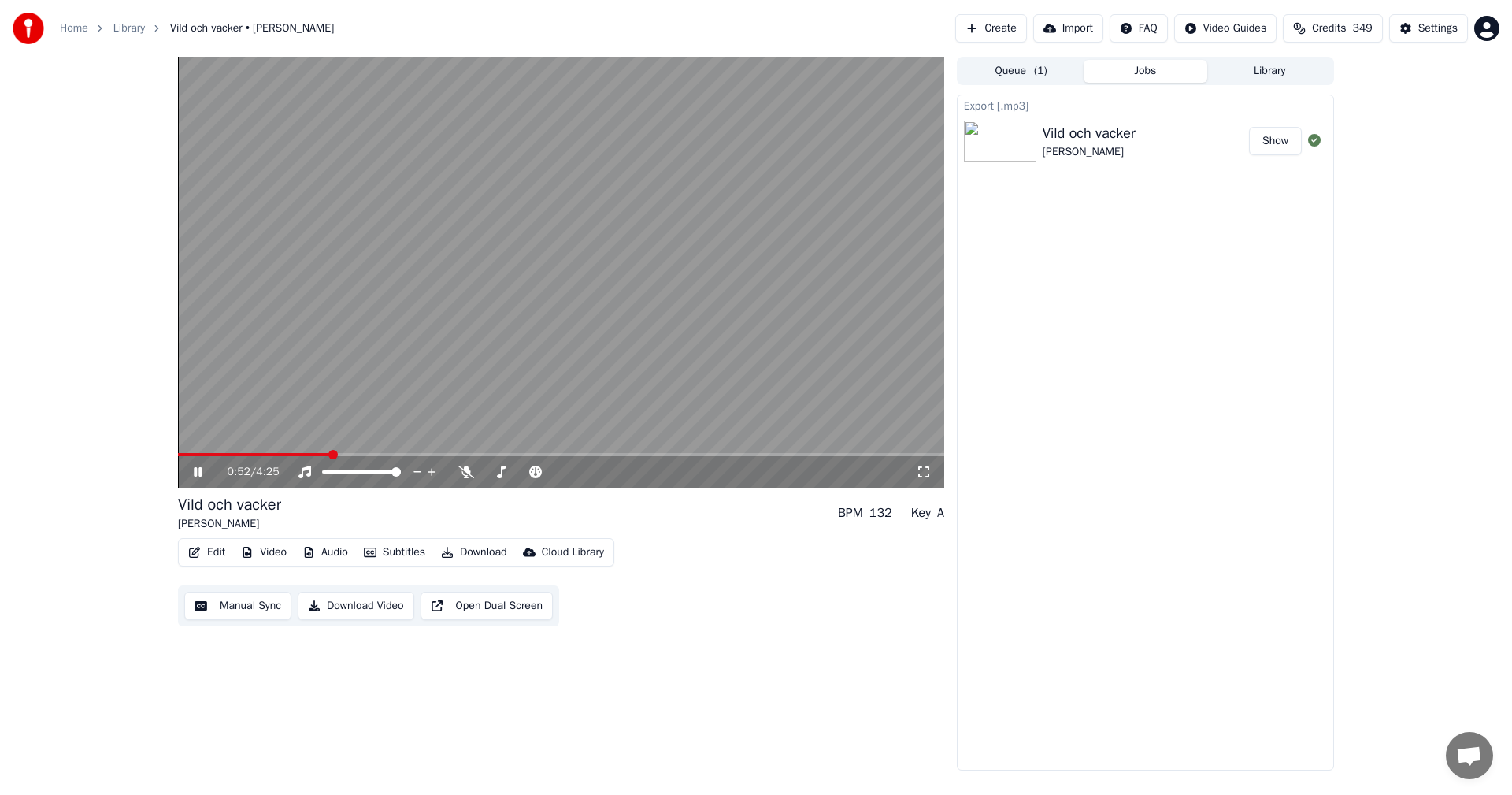 click 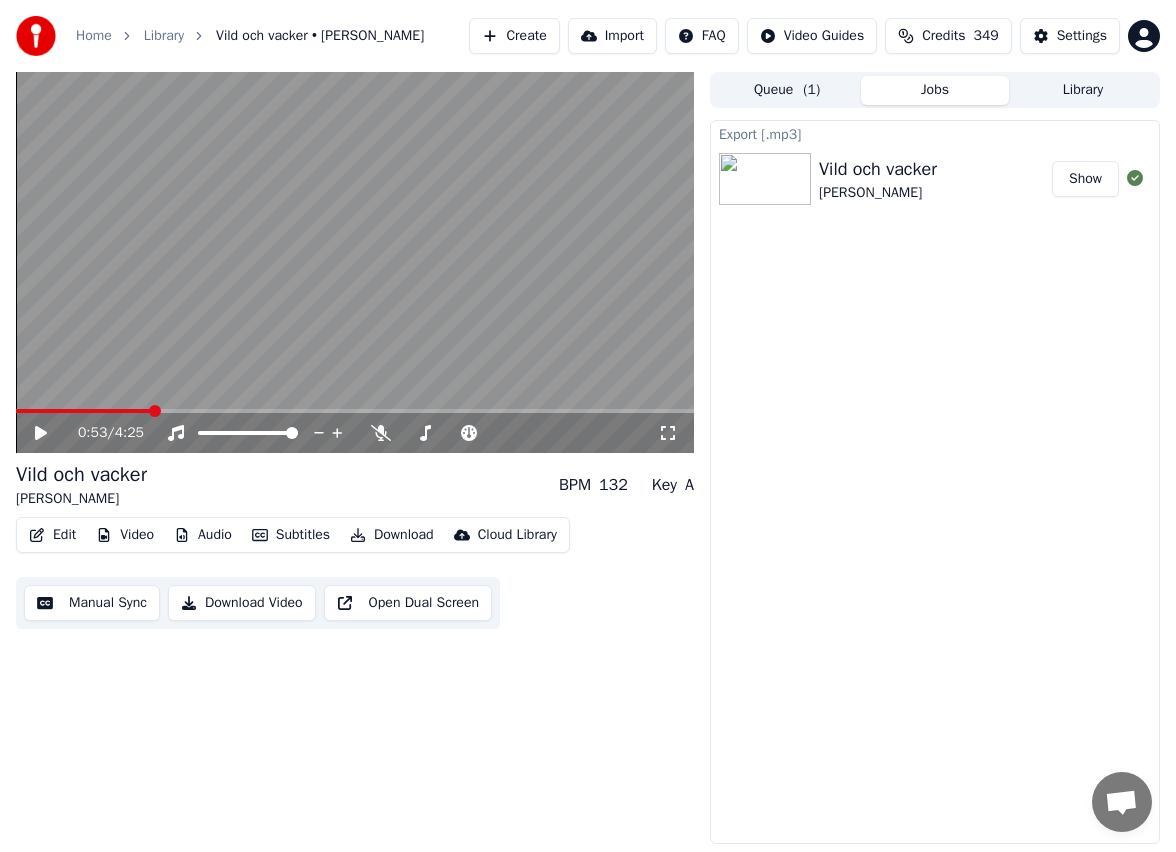 click on "Edit" at bounding box center (52, 535) 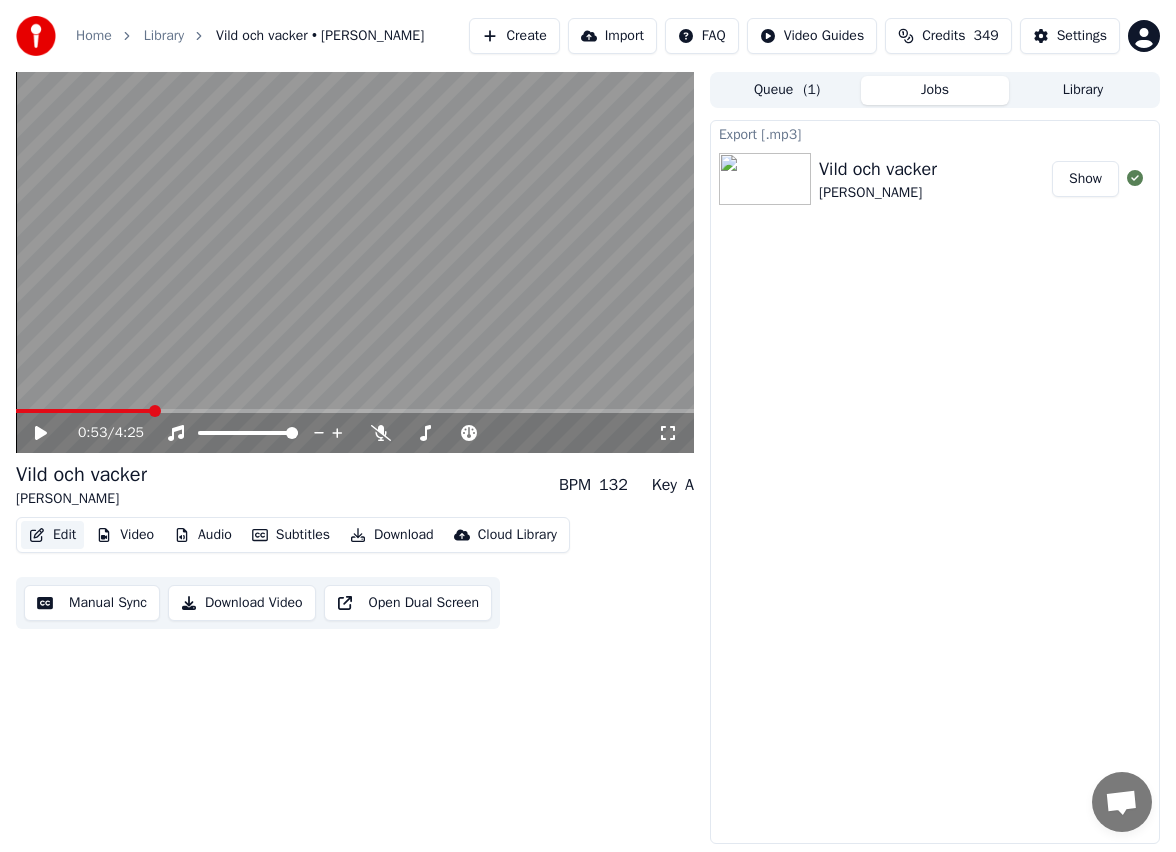 click on "Edit" at bounding box center [52, 535] 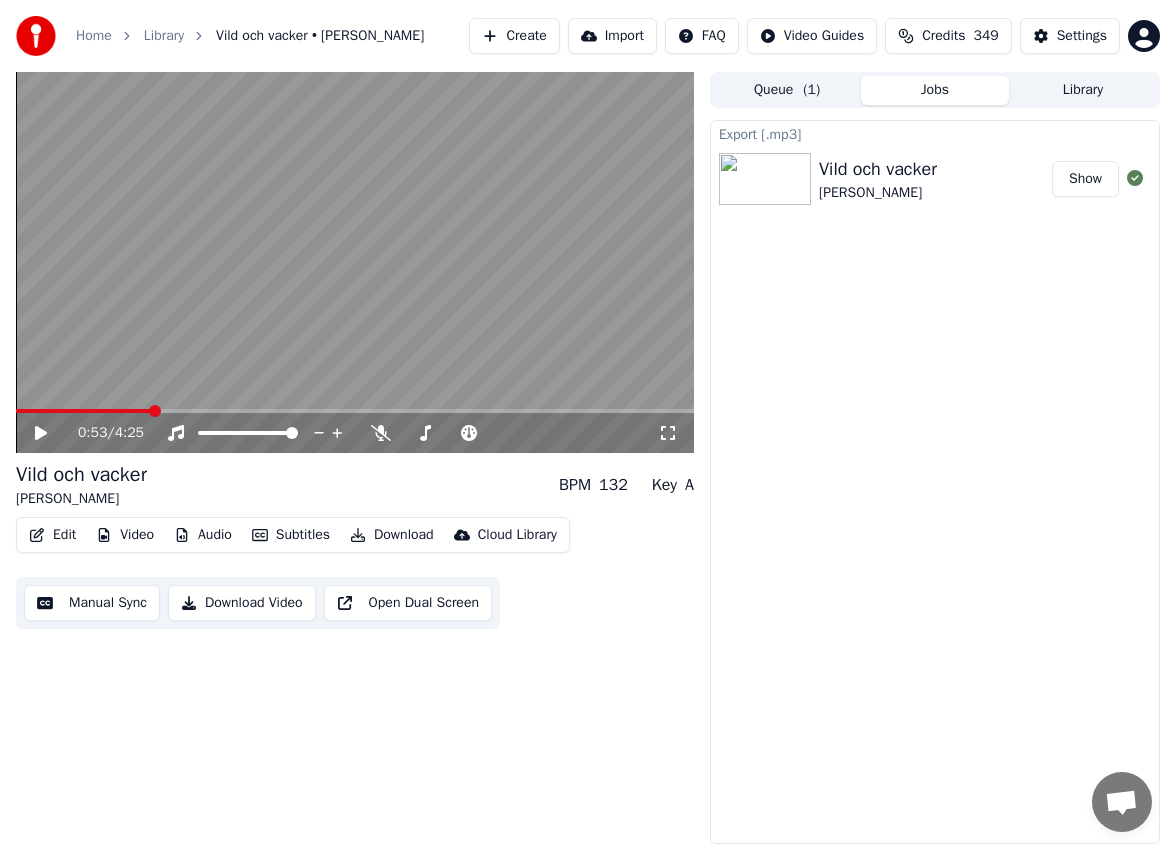 click on "Edit" at bounding box center [52, 535] 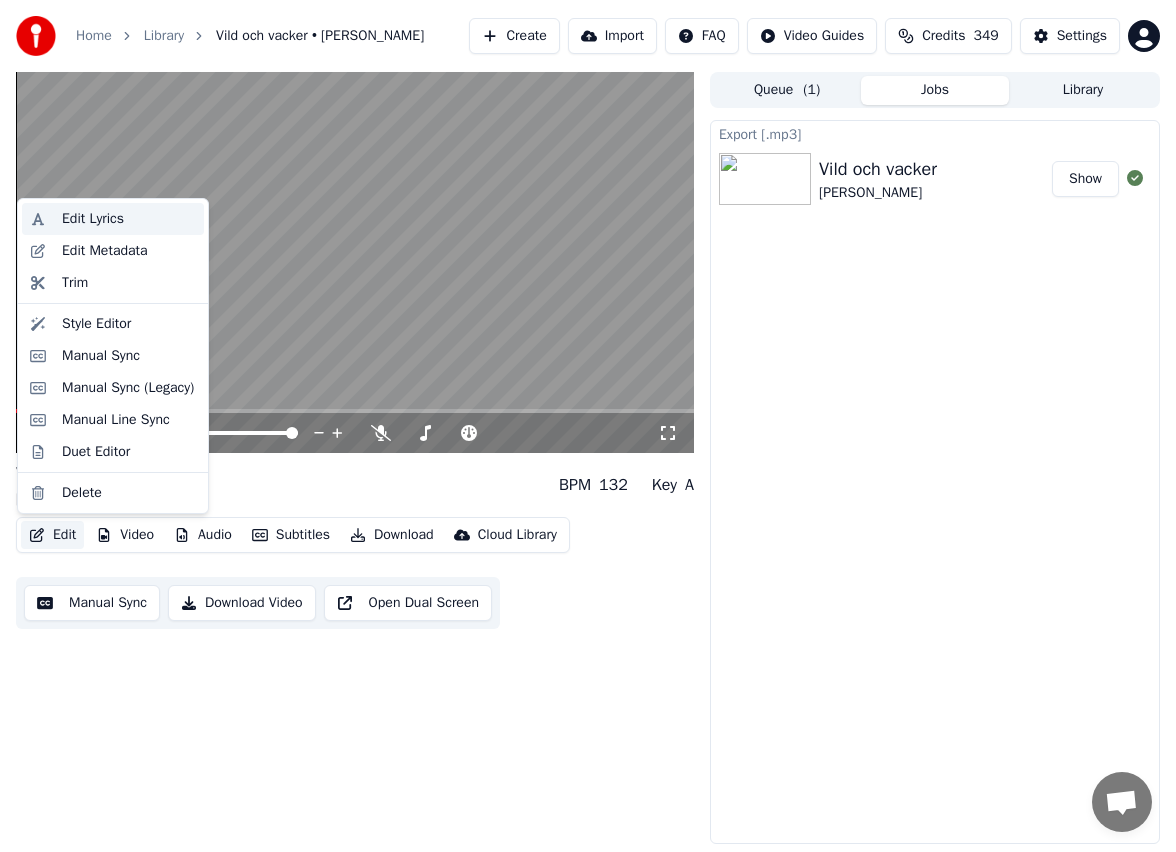 click on "Edit Lyrics" at bounding box center (129, 219) 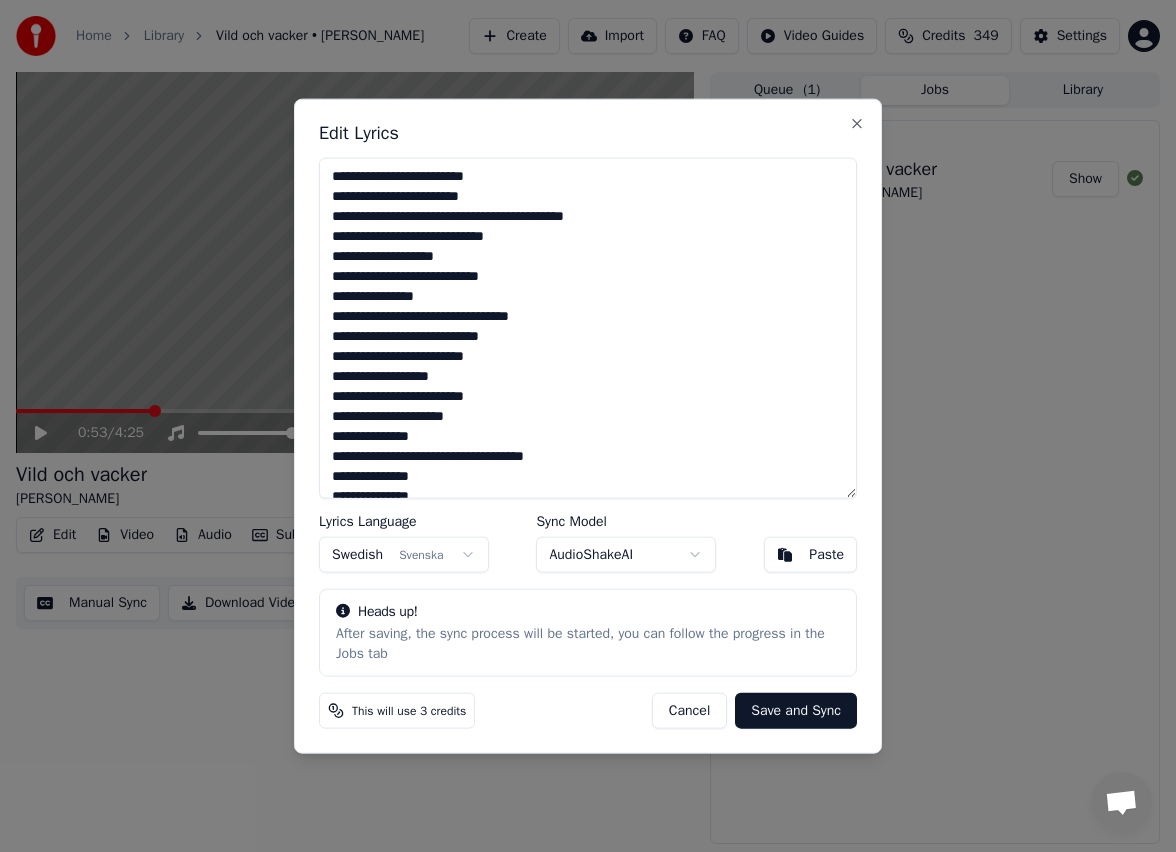 click on "Cancel" at bounding box center (689, 710) 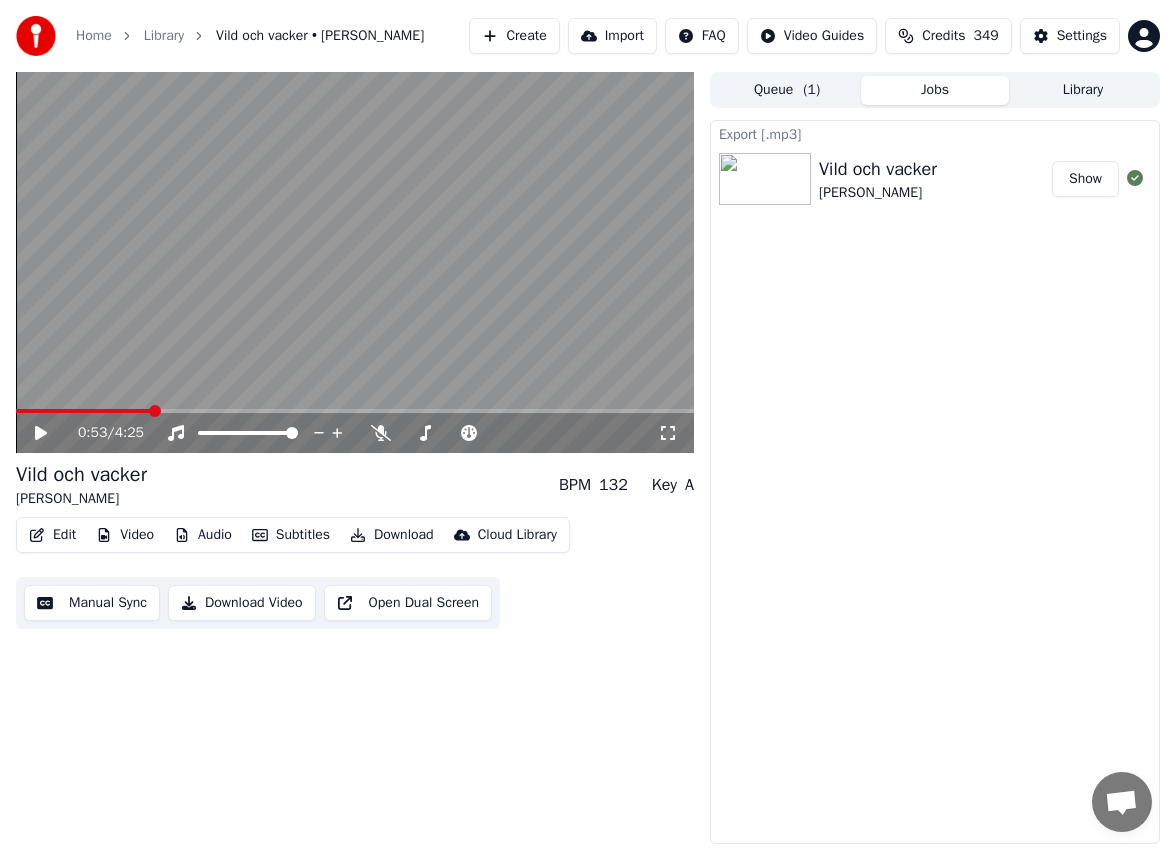 click on "Library" at bounding box center [1083, 90] 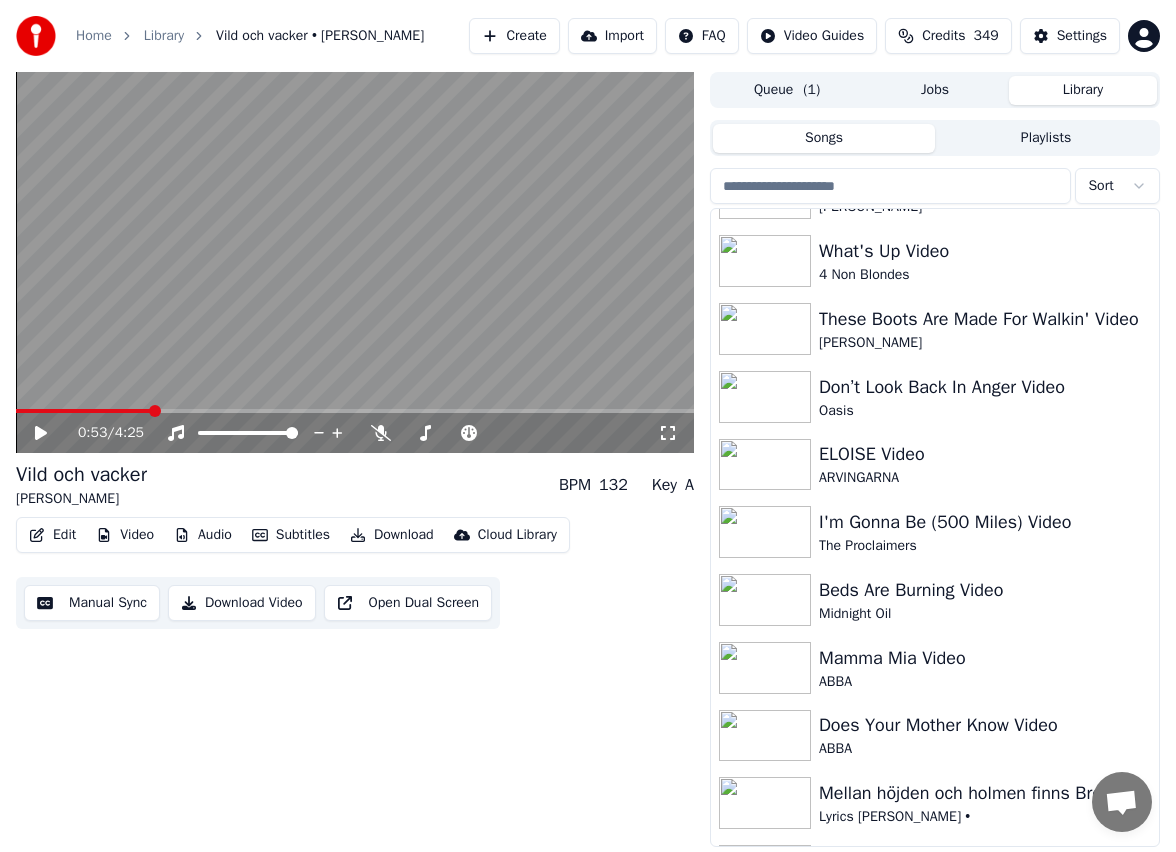 scroll, scrollTop: 600, scrollLeft: 0, axis: vertical 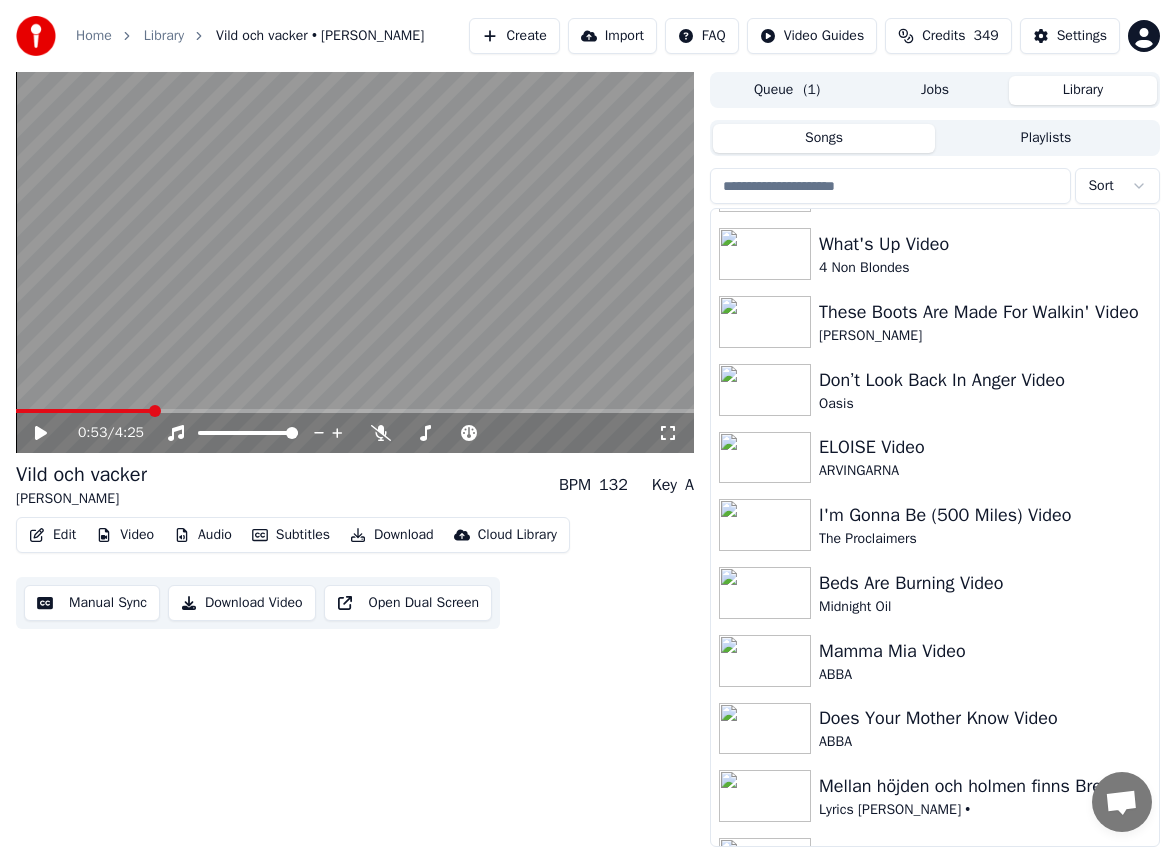 click on "Audio" at bounding box center (203, 535) 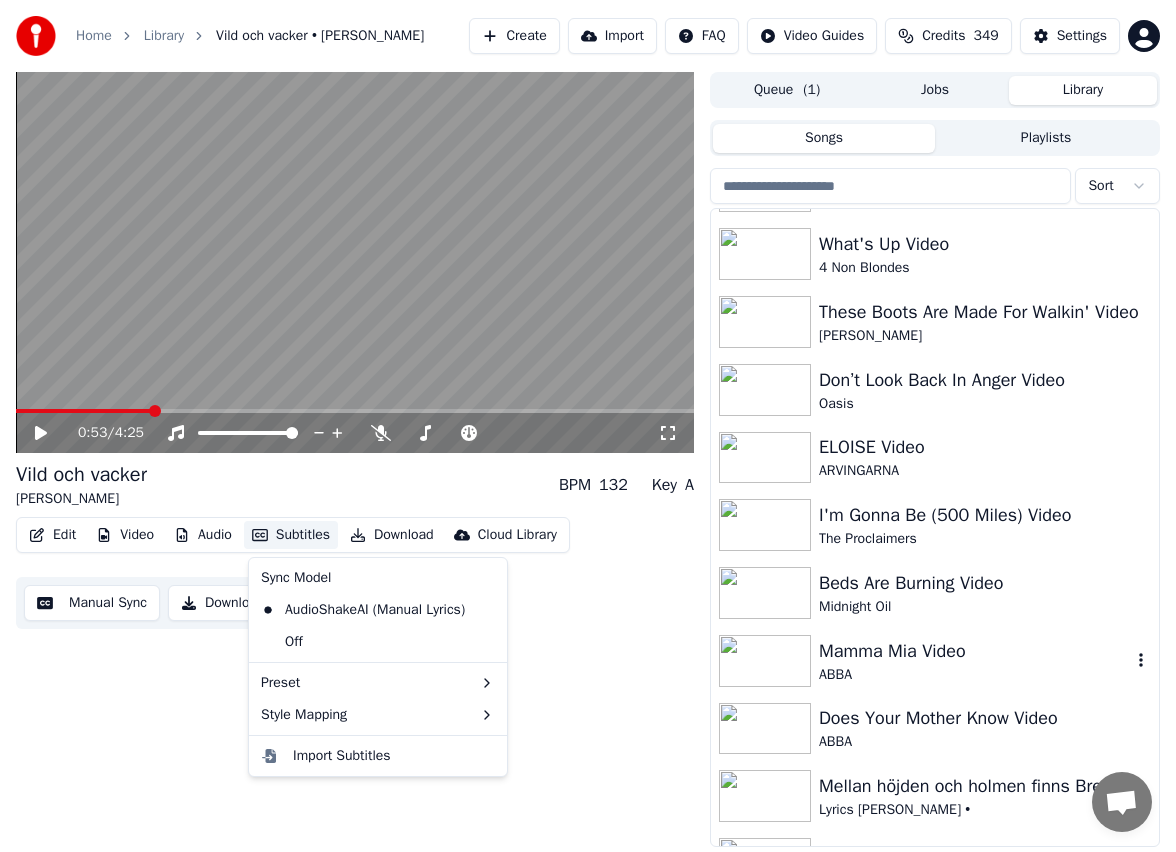 click on "Mamma Mia Video" at bounding box center (975, 651) 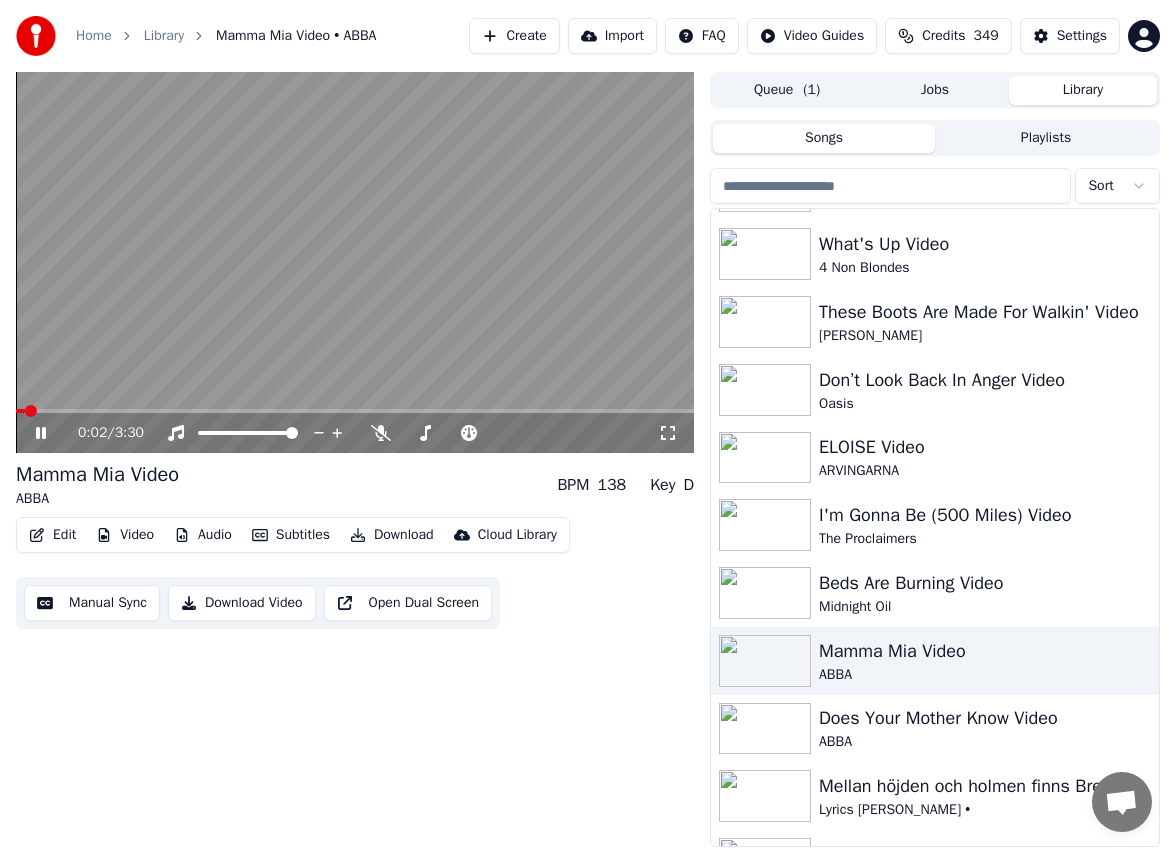 click on "Audio" at bounding box center [203, 535] 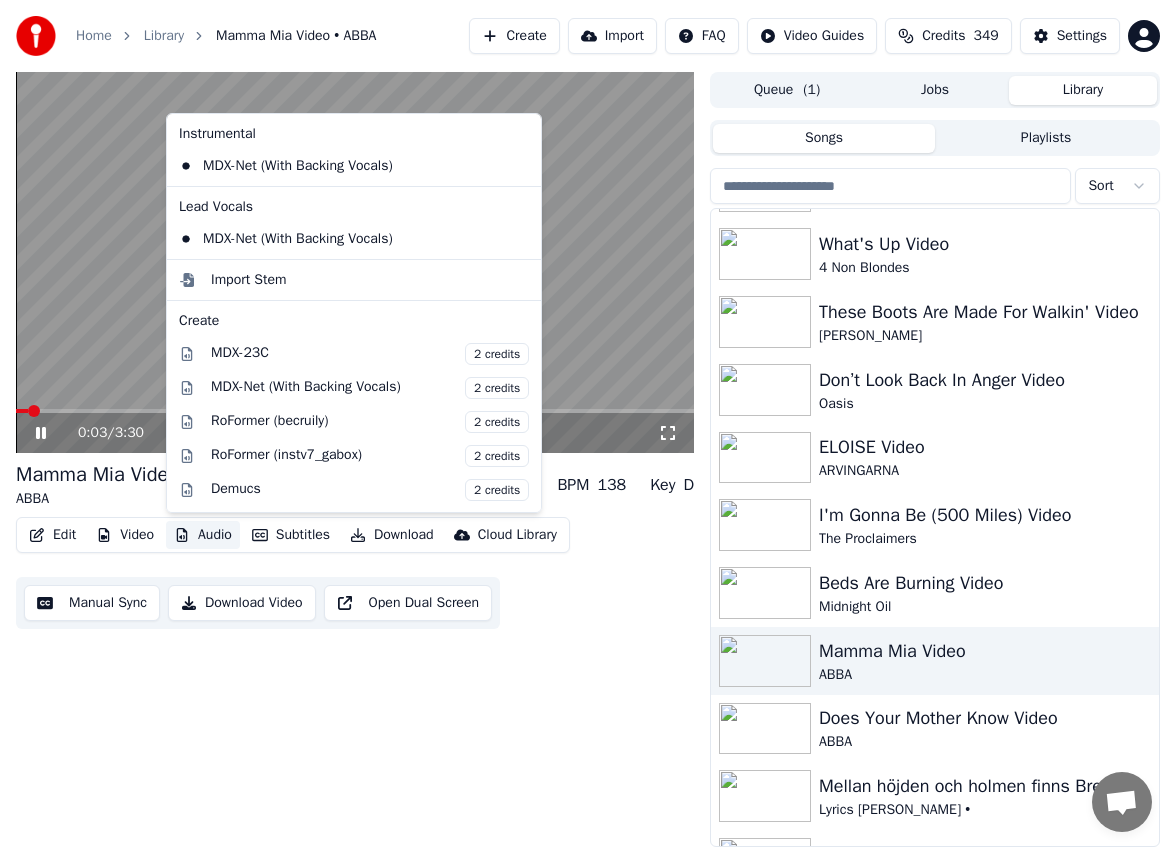 click on "0:03  /  3:30 Mamma Mia Video ABBA BPM 138 Key D Edit Video Audio Subtitles Download Cloud Library Manual Sync Download Video Open Dual Screen" at bounding box center (355, 459) 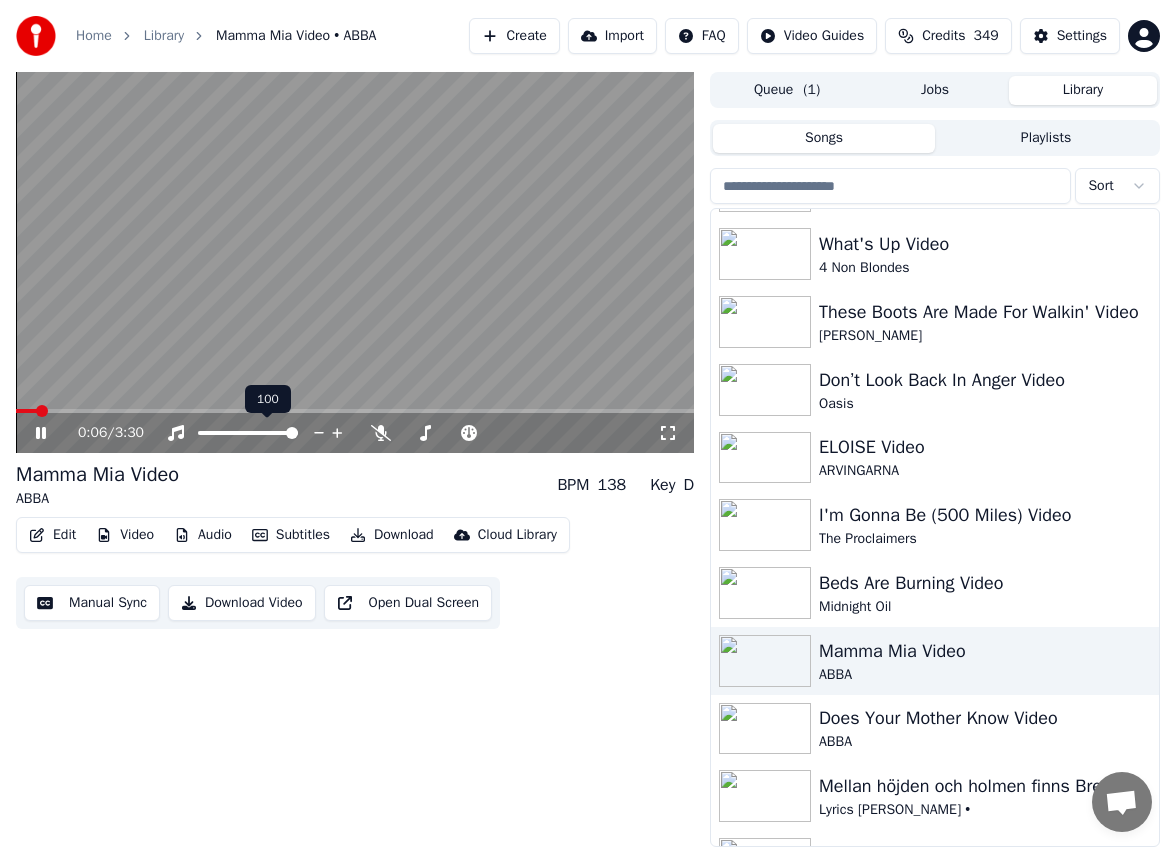 click at bounding box center (266, 433) 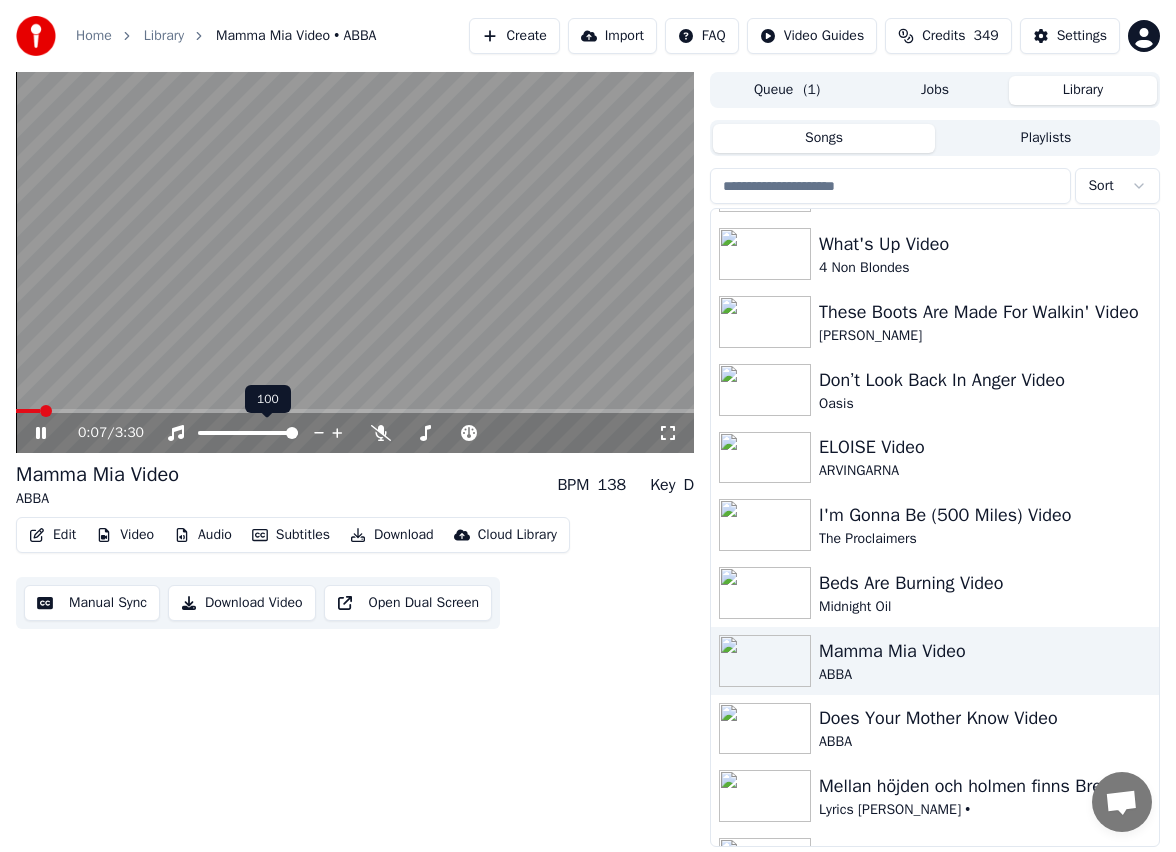 click at bounding box center [292, 433] 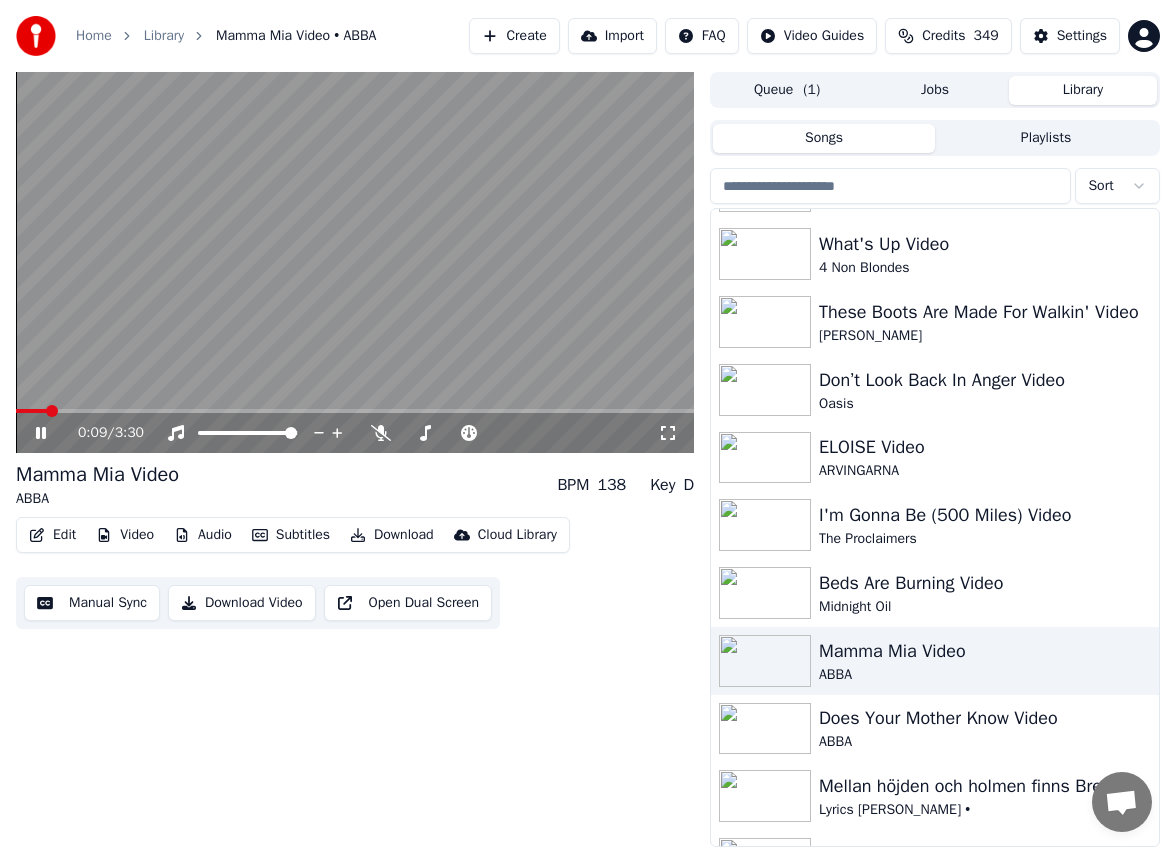 click on "0:09  /  3:30" at bounding box center [368, 433] 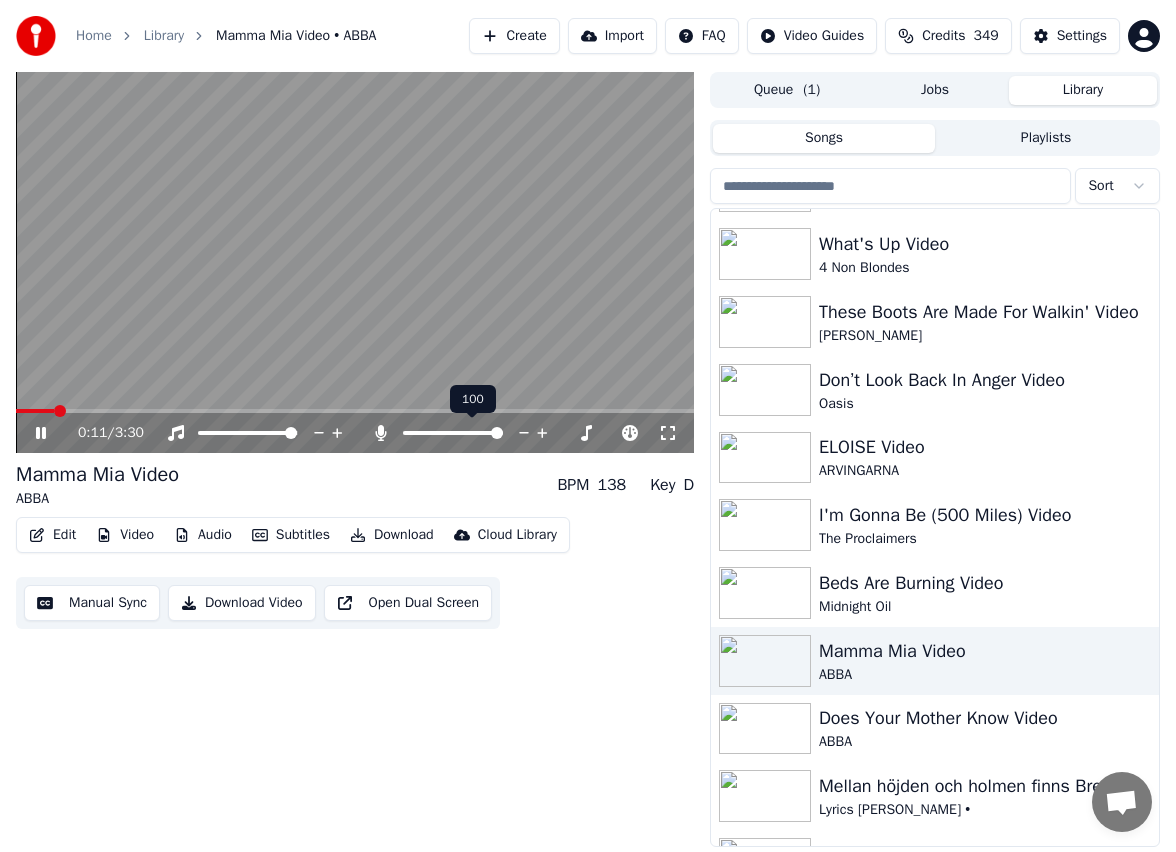 click at bounding box center [497, 433] 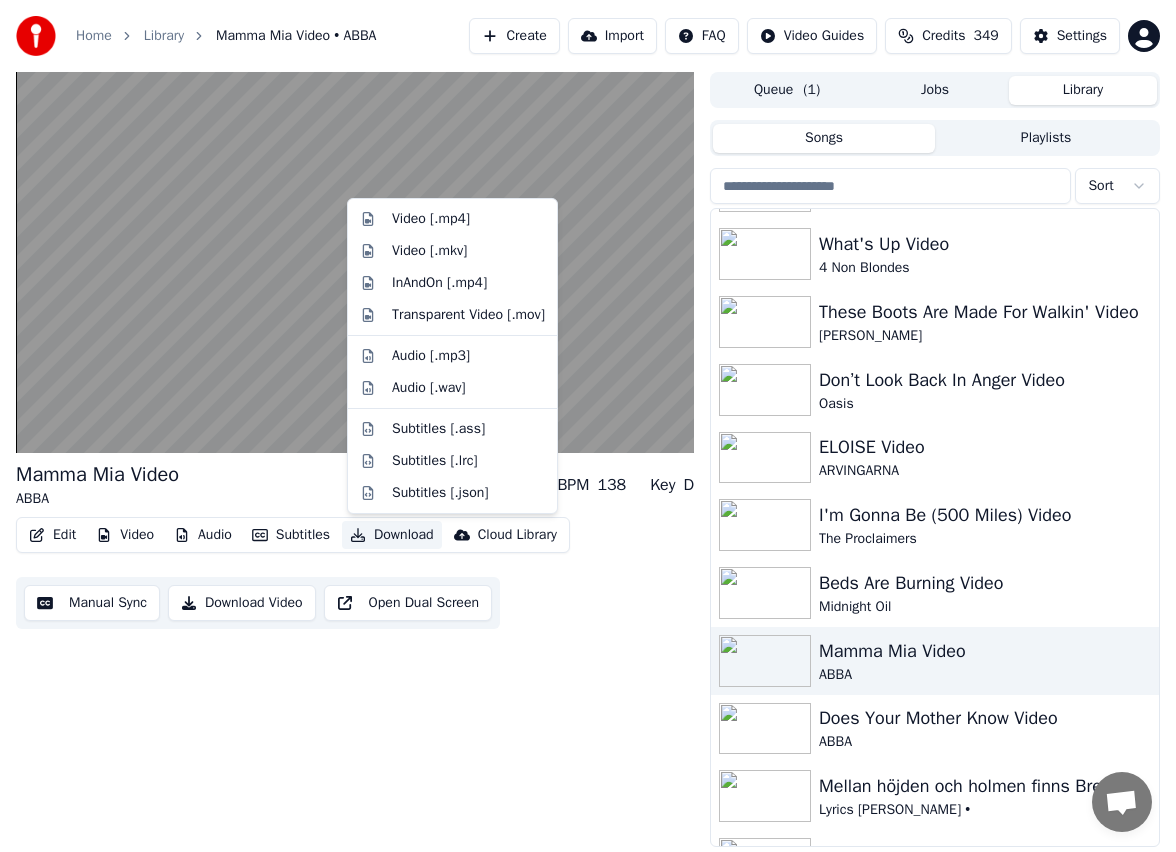 click on "Download" at bounding box center [392, 535] 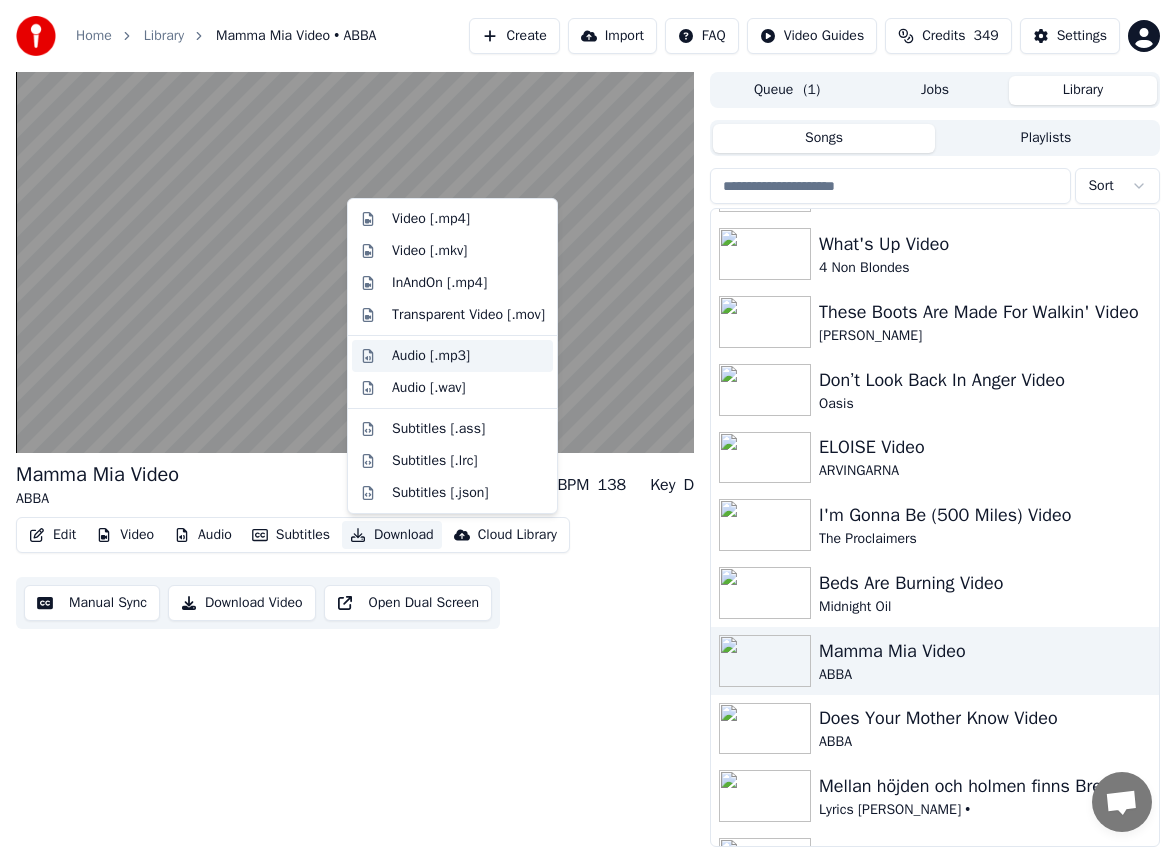 click on "Audio [.mp3]" at bounding box center [431, 356] 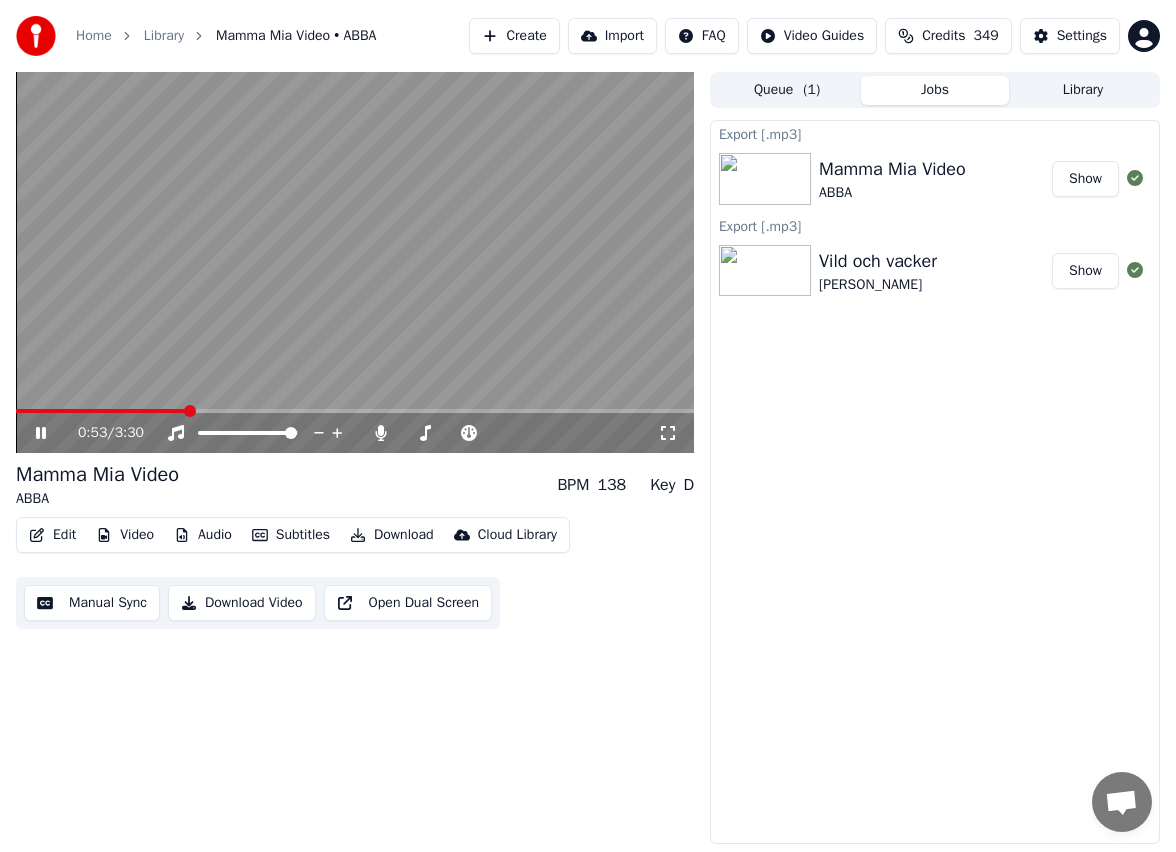 click 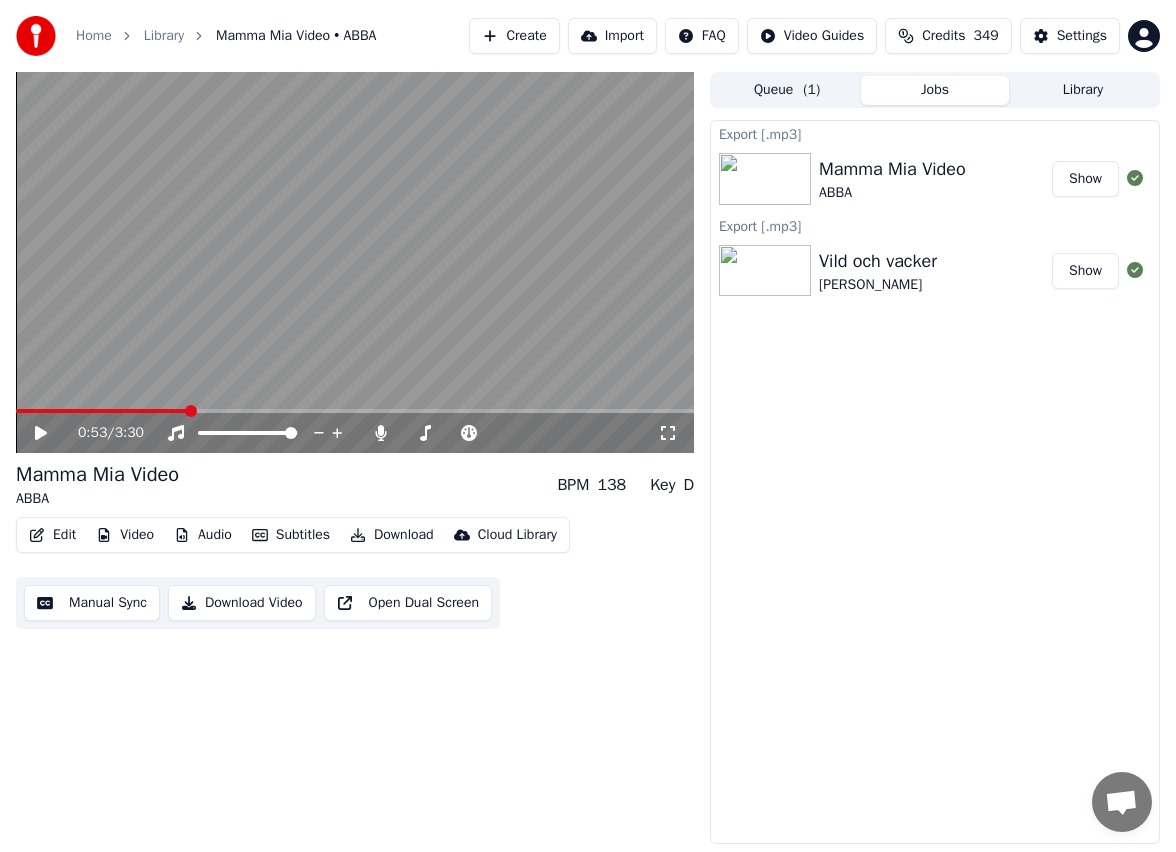 click on "Edit" at bounding box center (52, 535) 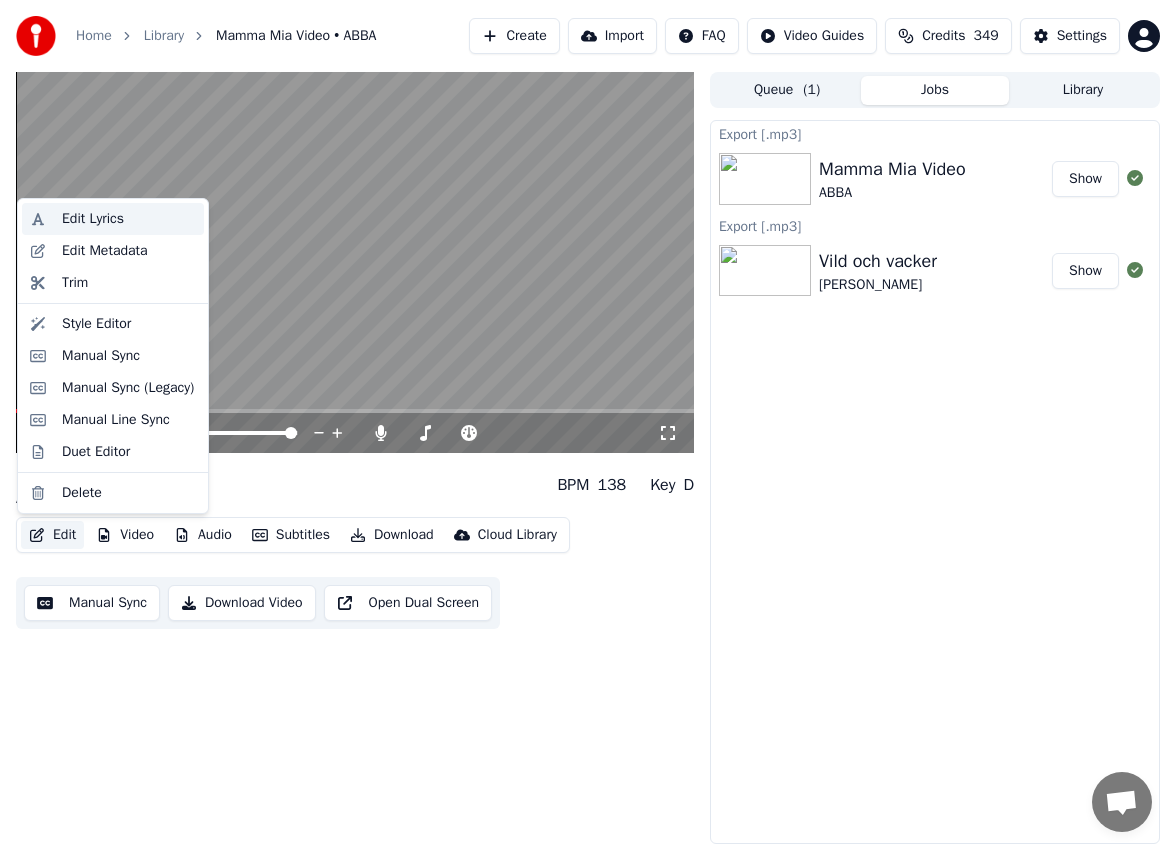click on "Edit Lyrics" at bounding box center [129, 219] 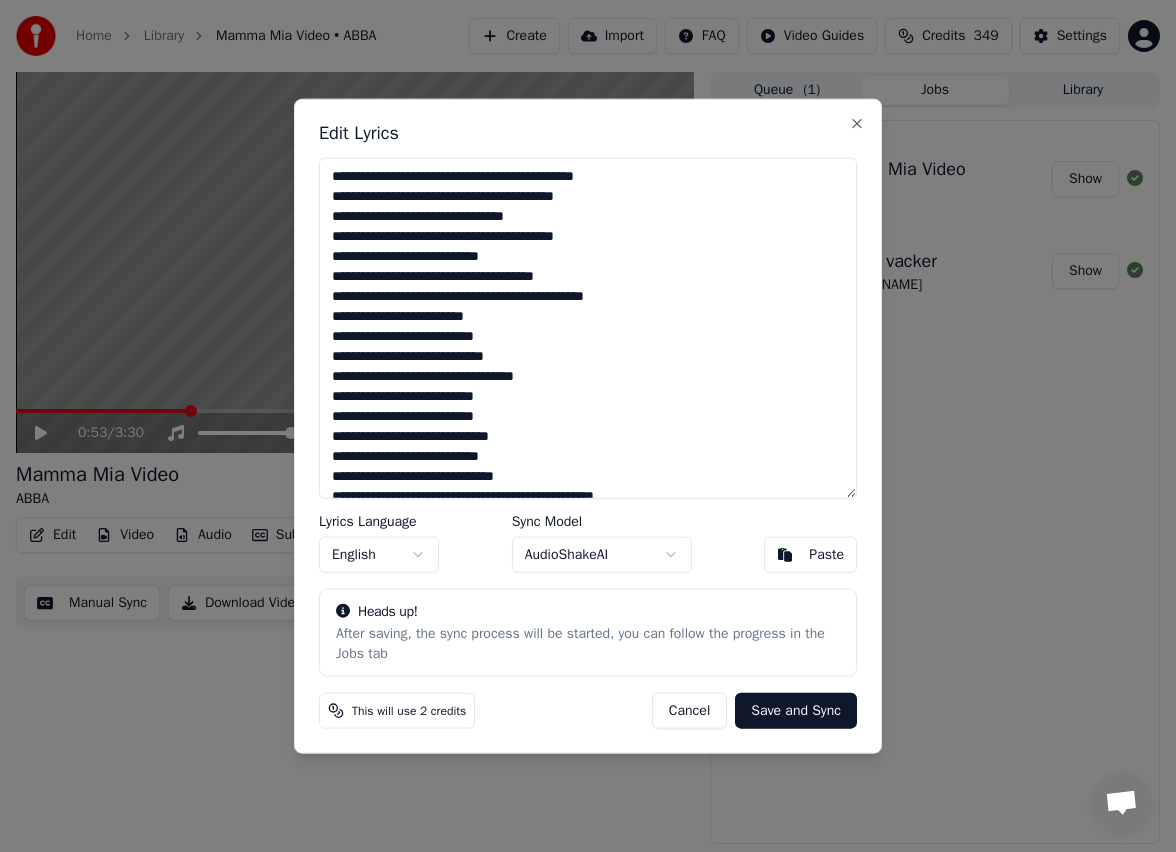 click on "Cancel" at bounding box center [689, 710] 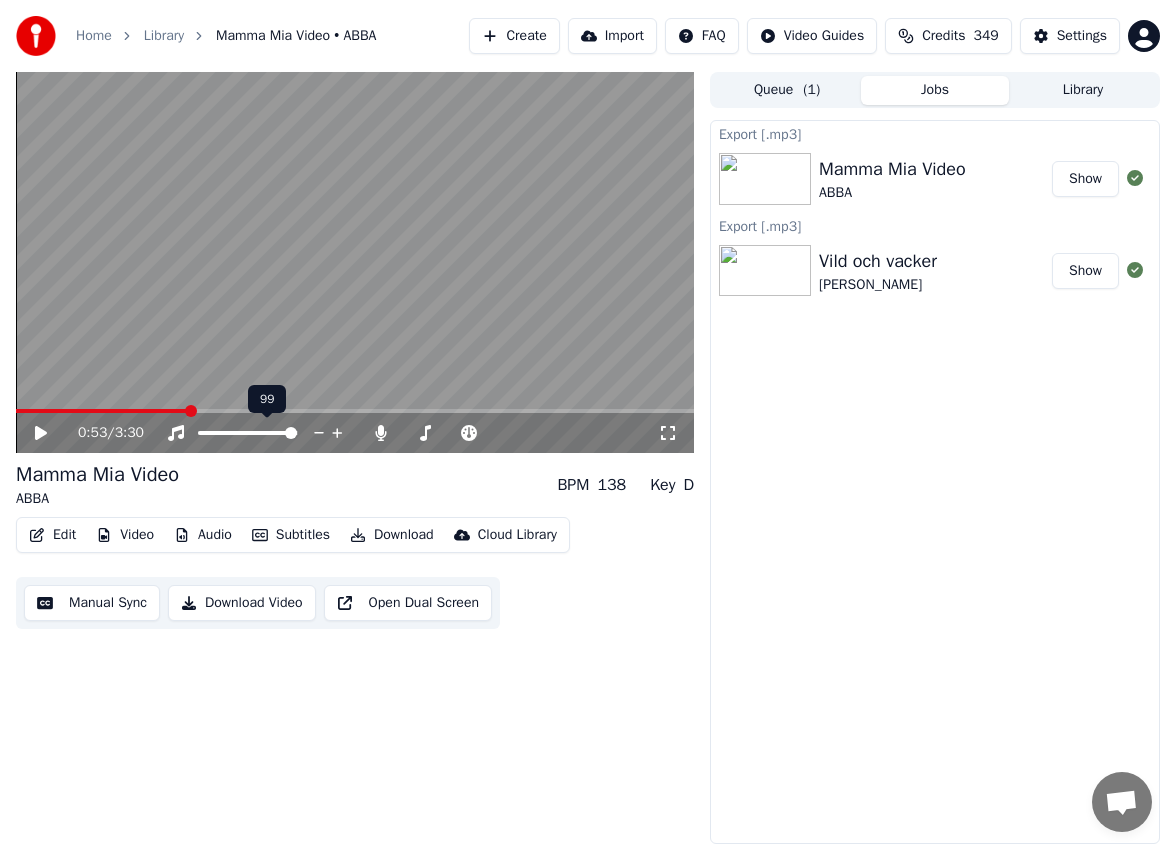 click on "0:53  /  3:30" at bounding box center (368, 433) 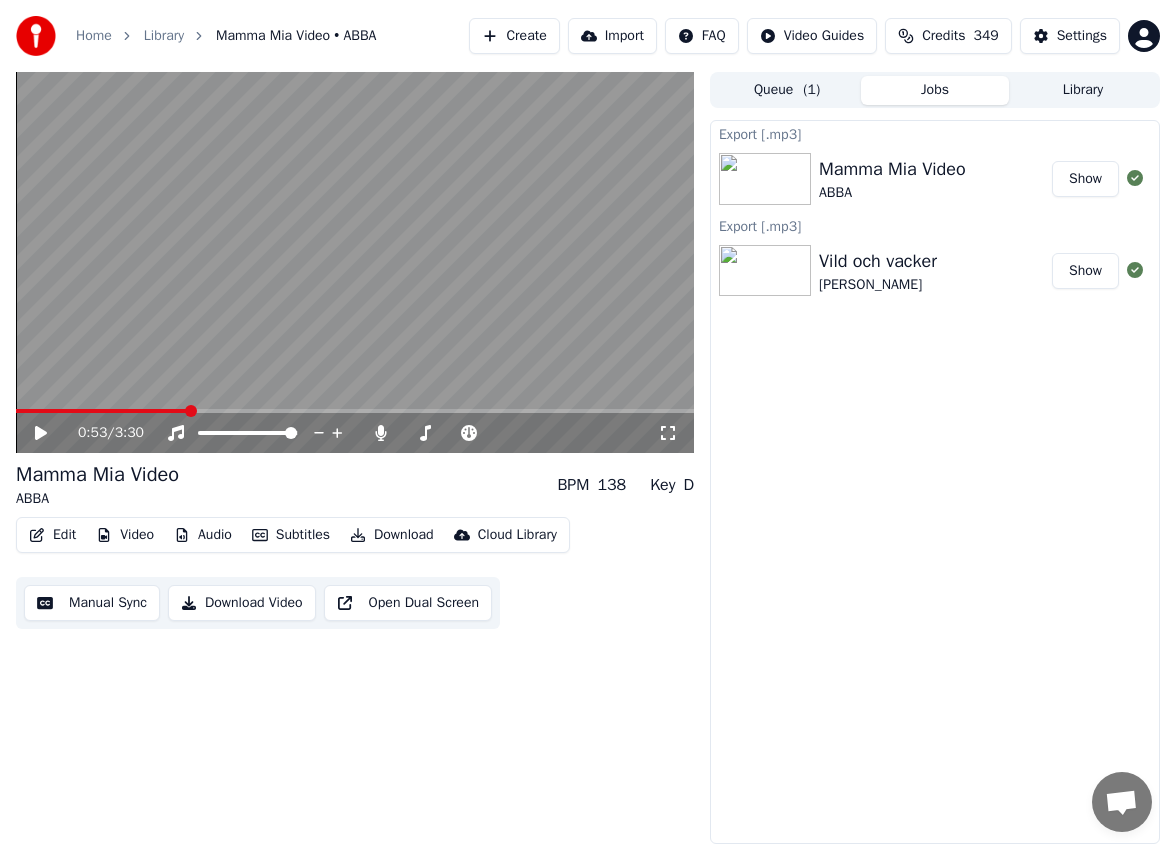 click on "0:53  /  3:30" at bounding box center [368, 433] 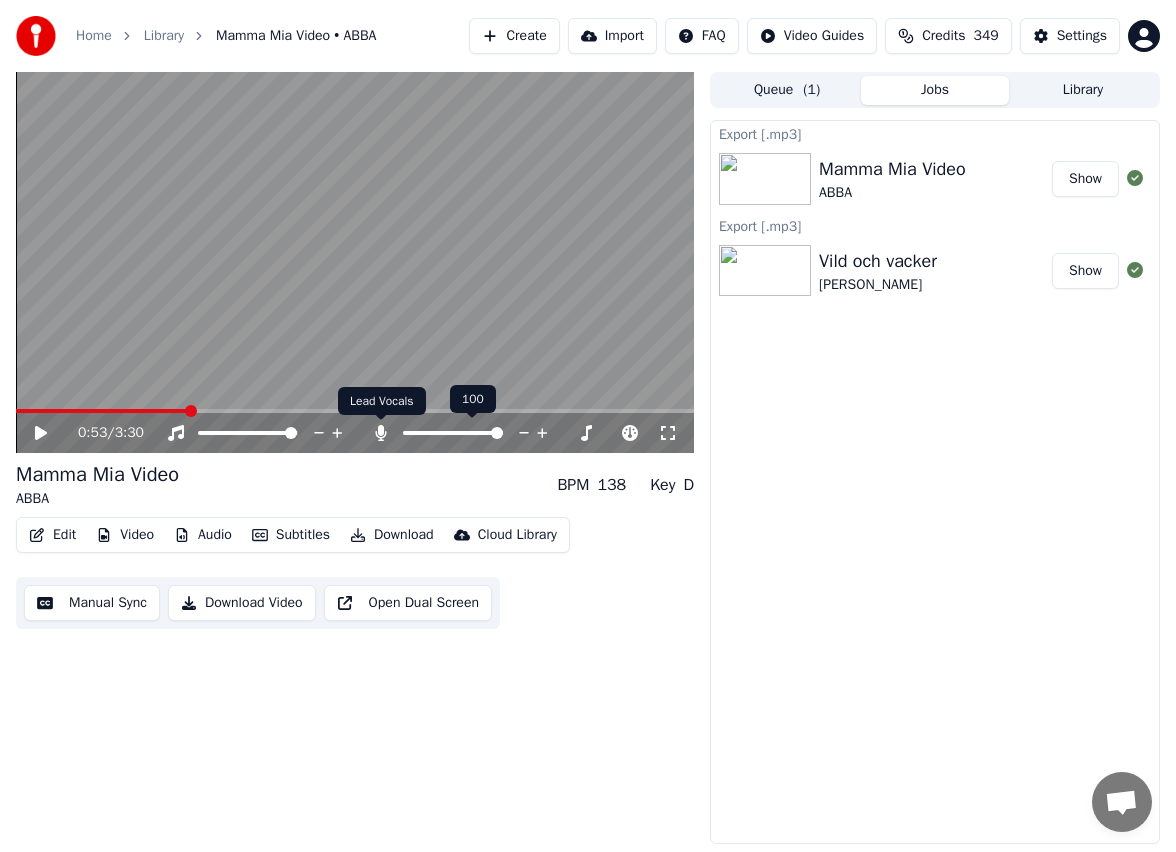 click 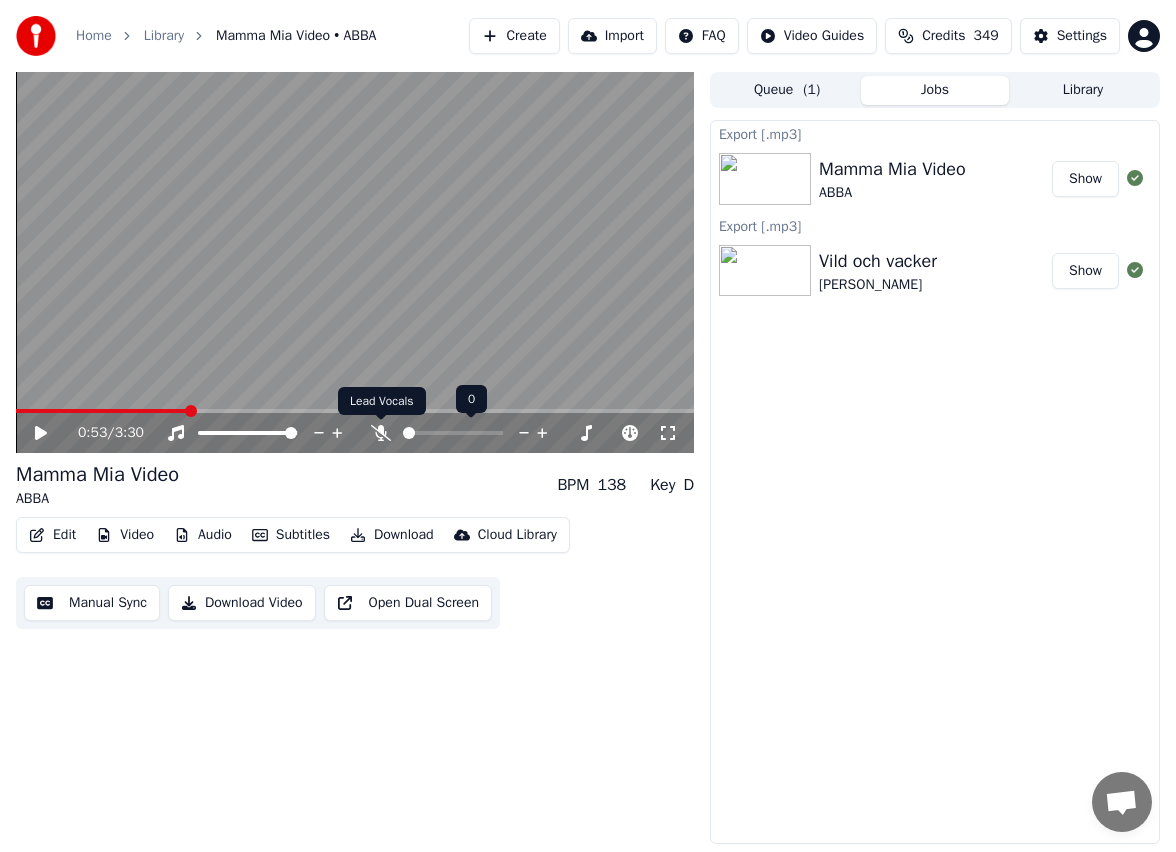 click 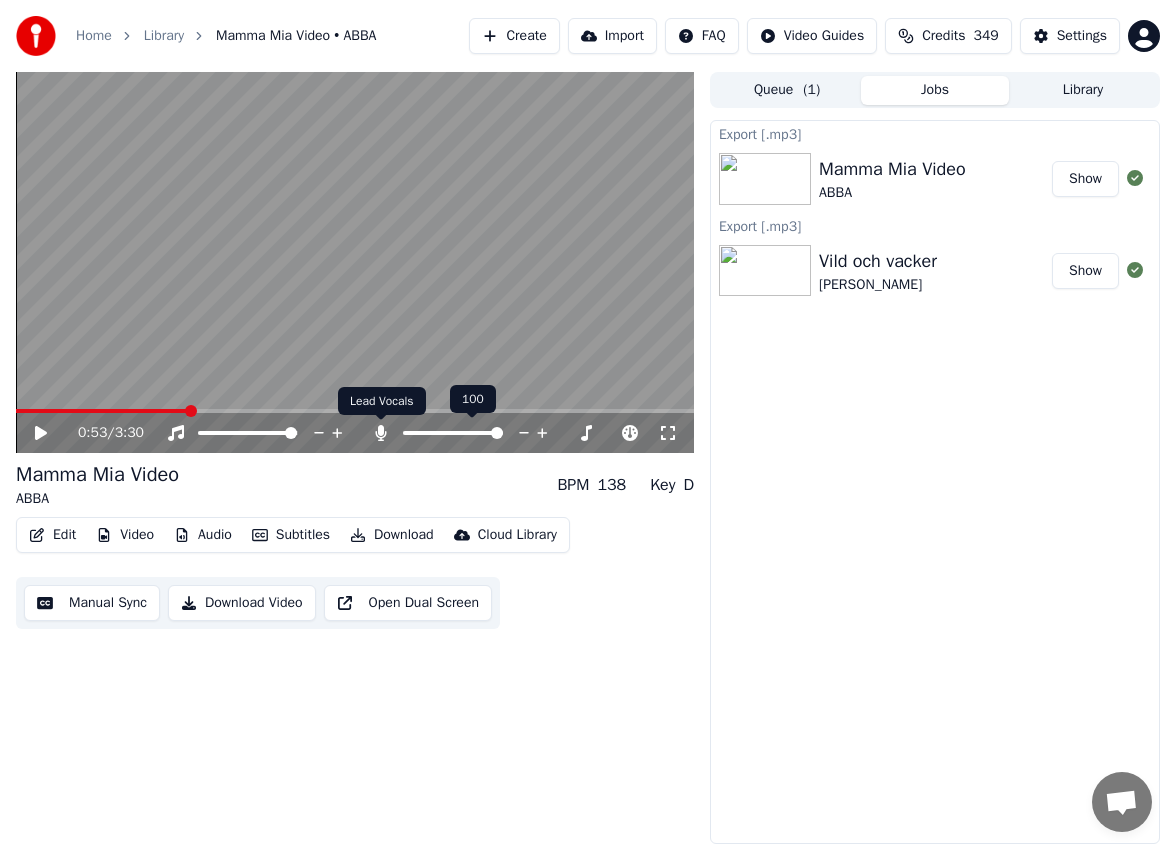 click 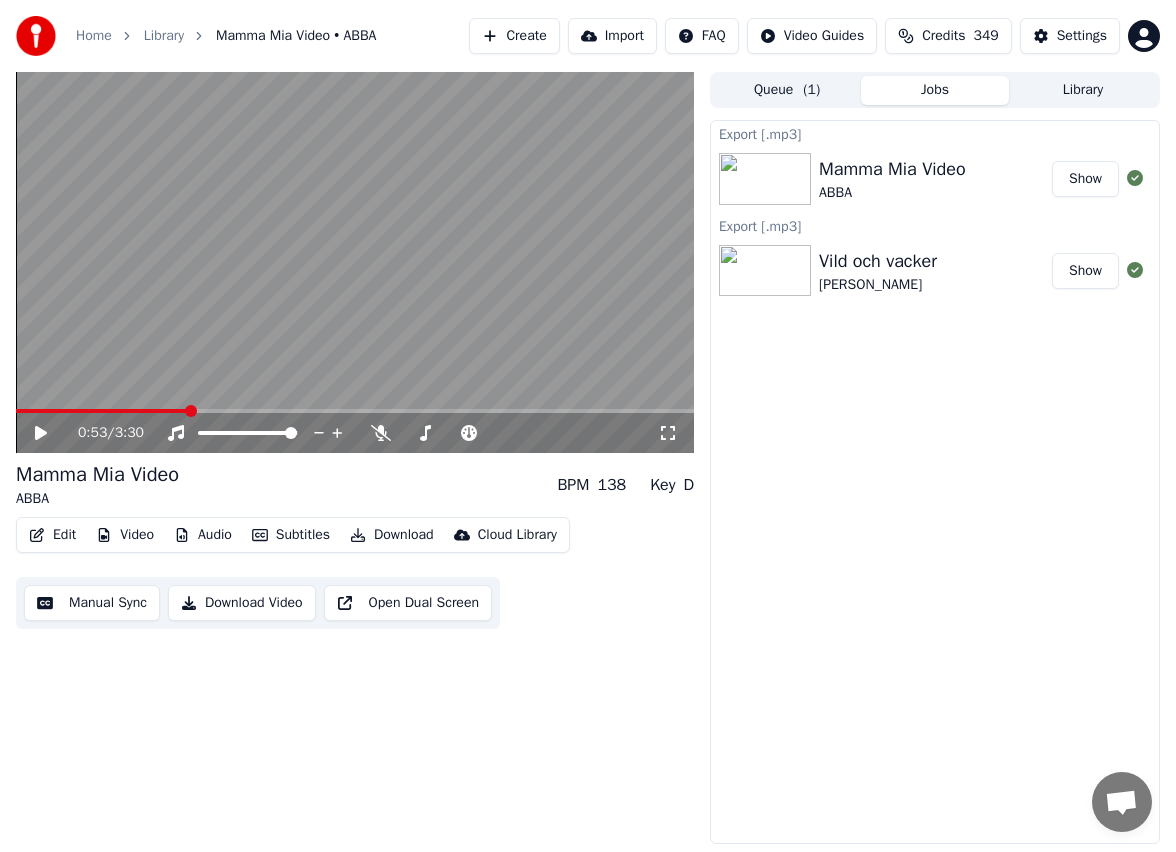 click on "Jobs" at bounding box center [935, 90] 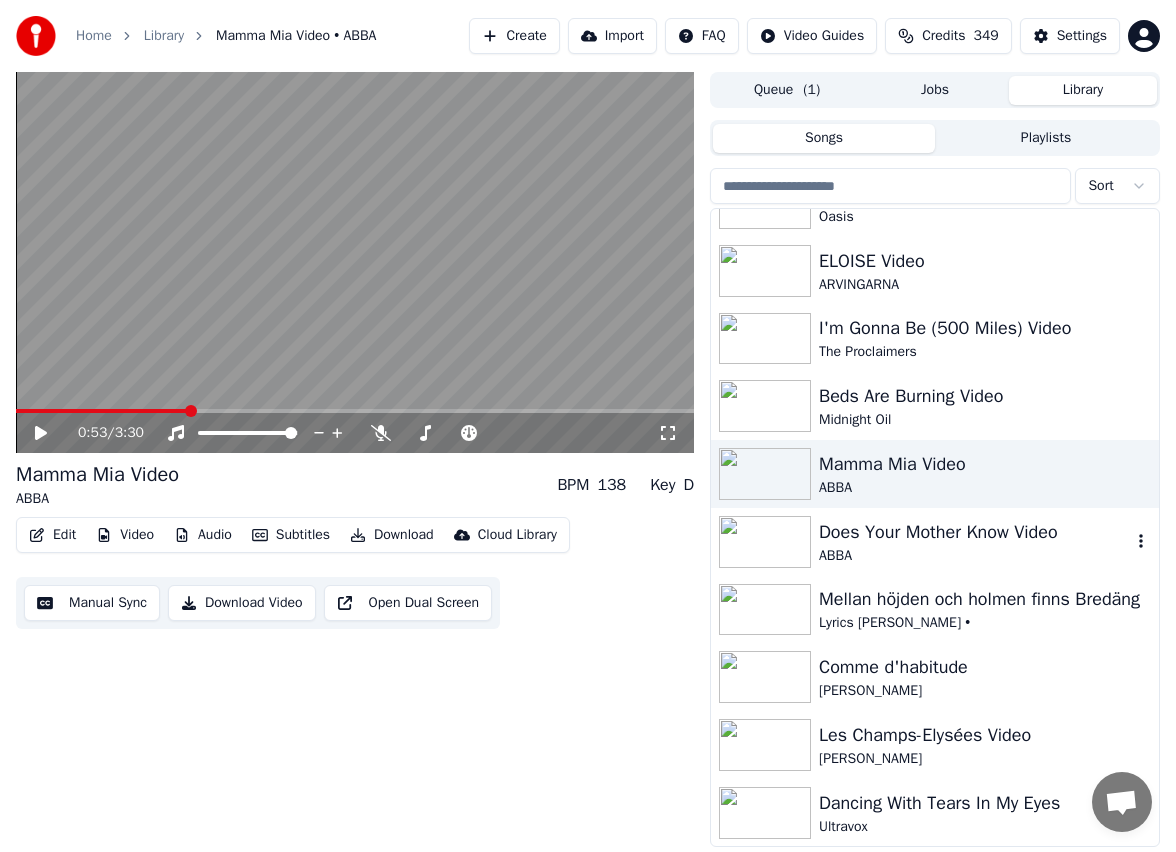 scroll, scrollTop: 800, scrollLeft: 0, axis: vertical 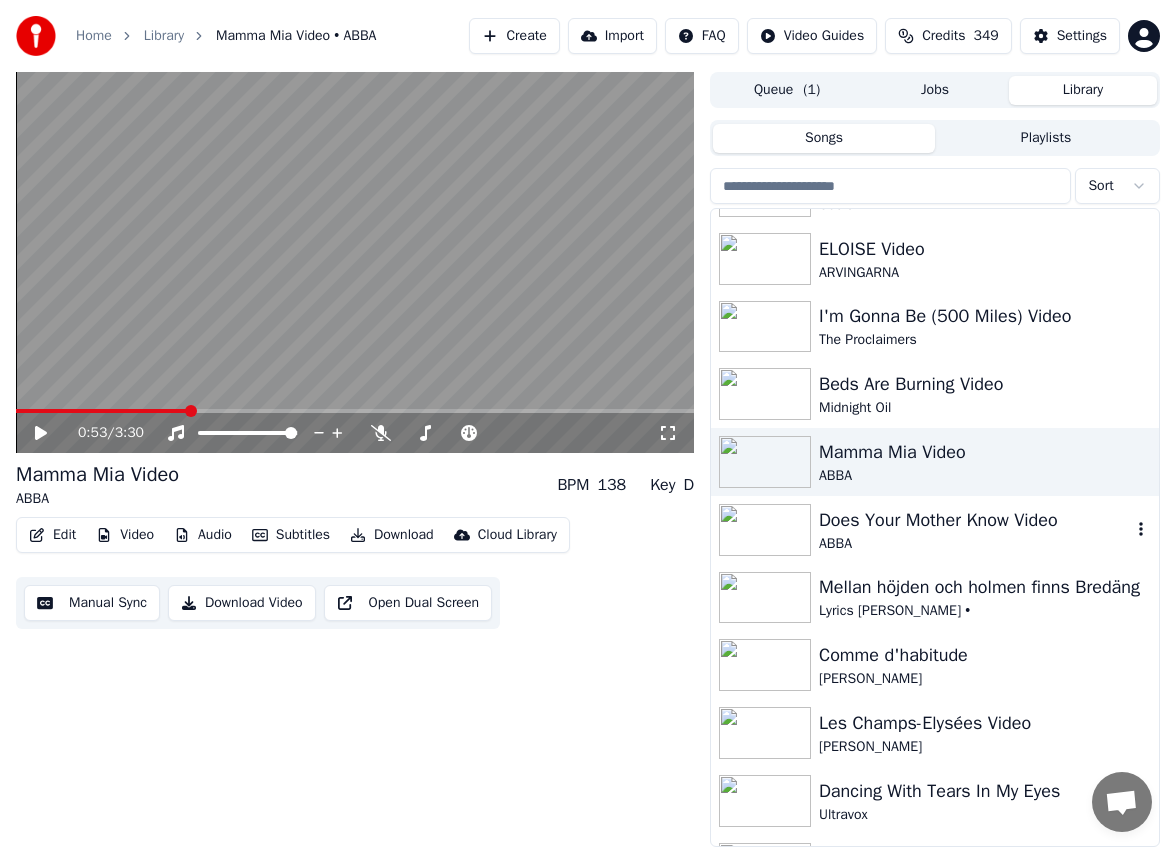 click on "Does Your Mother Know Video" at bounding box center (975, 520) 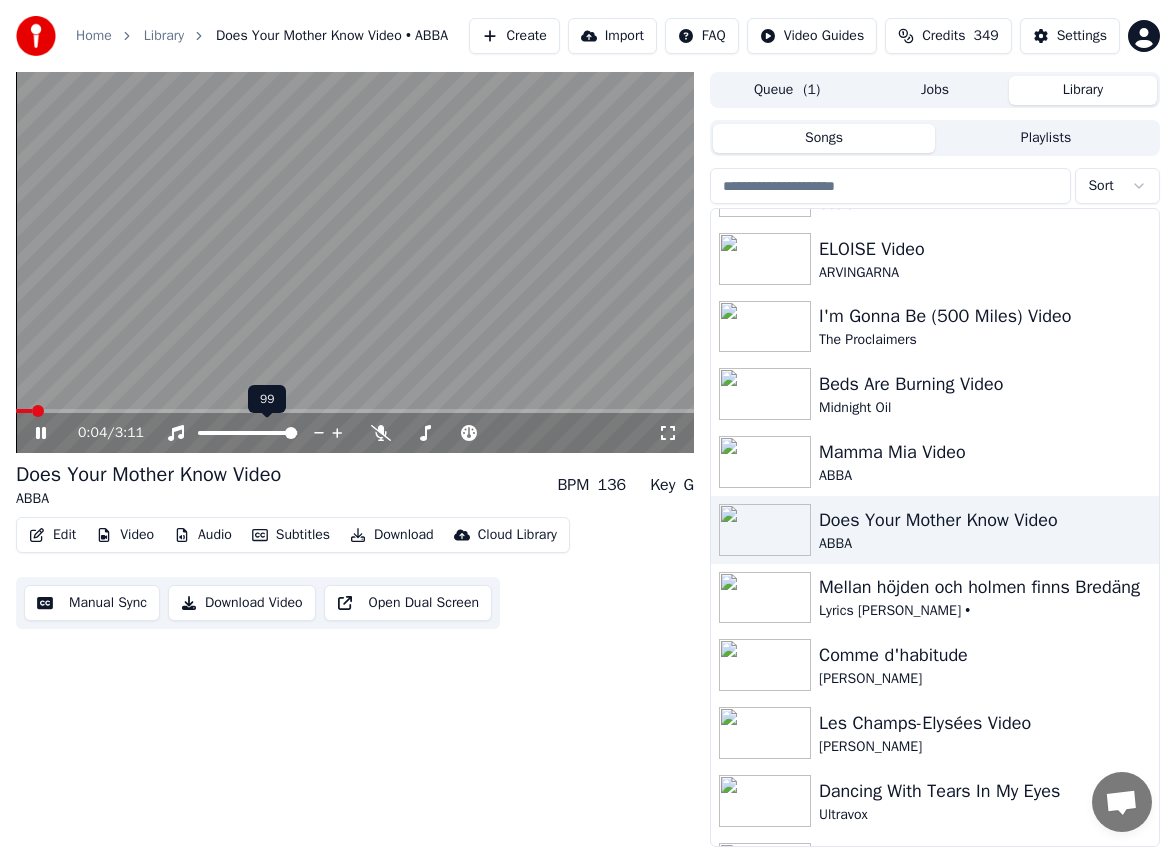click 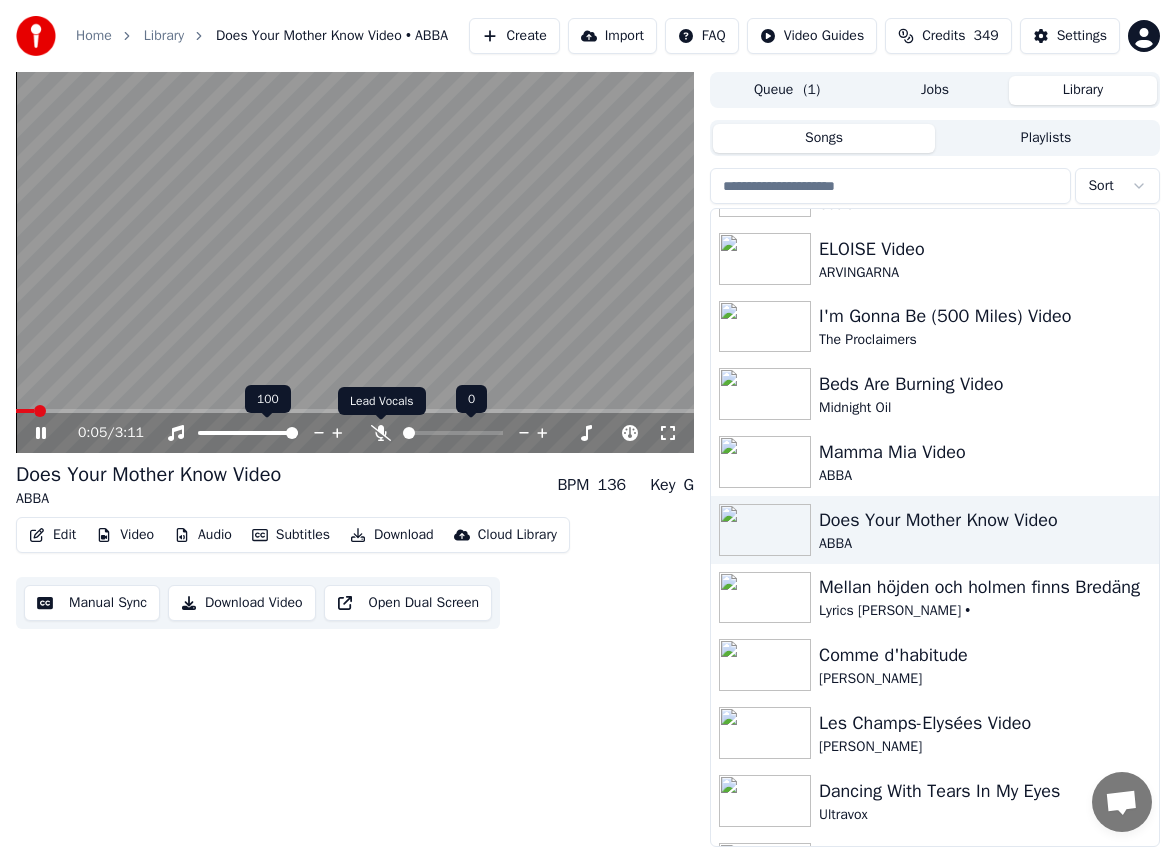 click 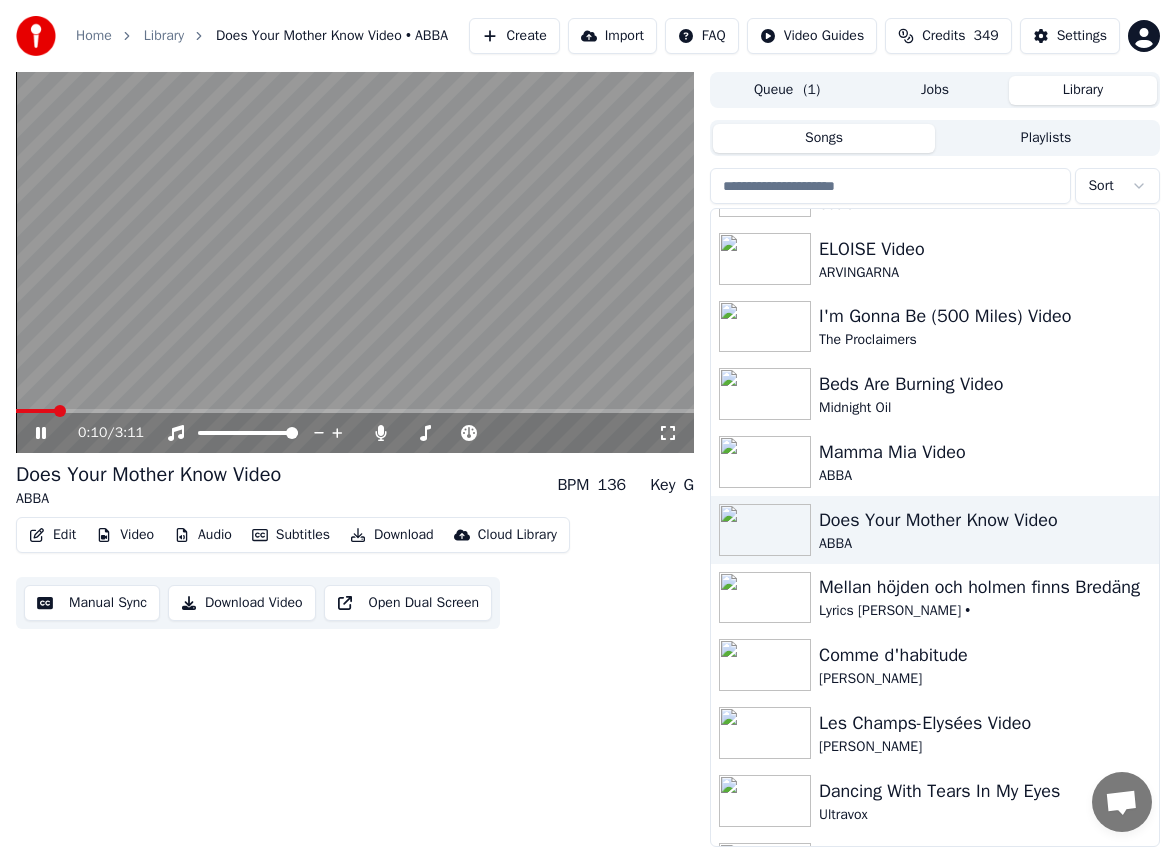 click on "349" at bounding box center [985, 36] 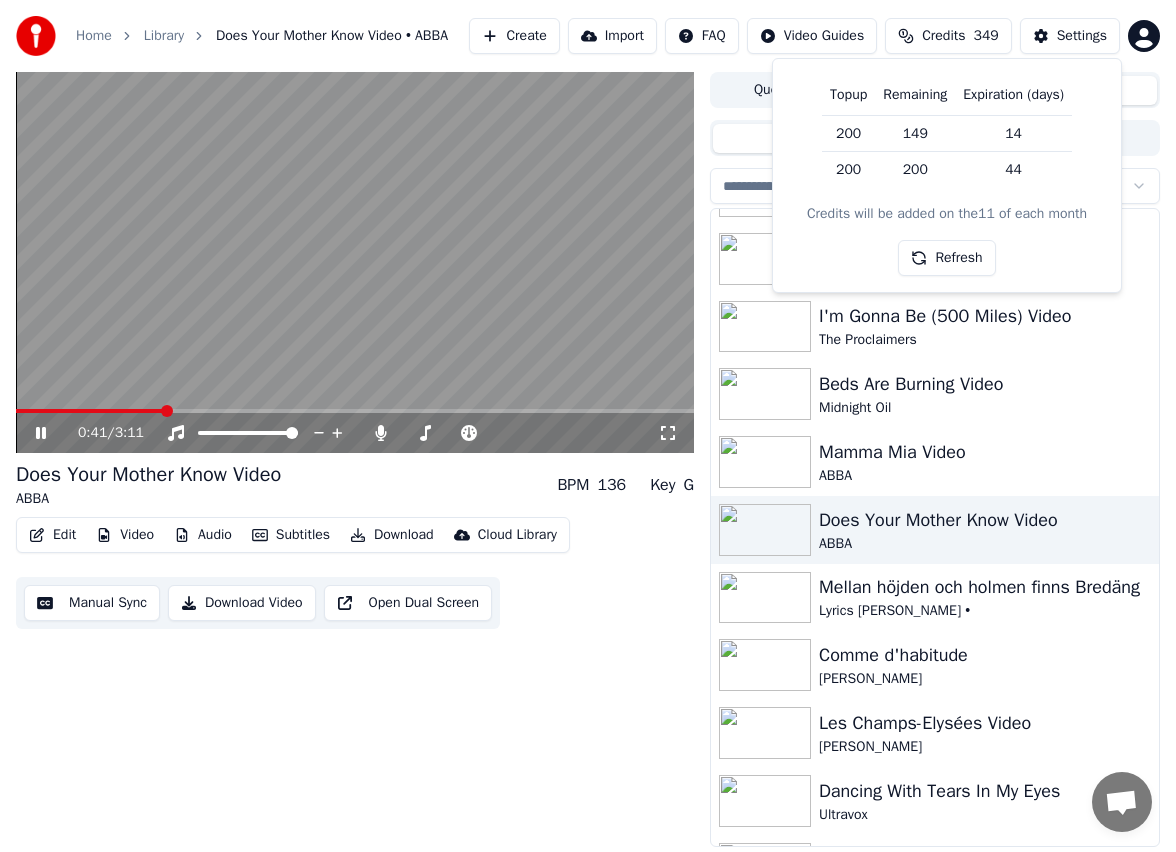 click 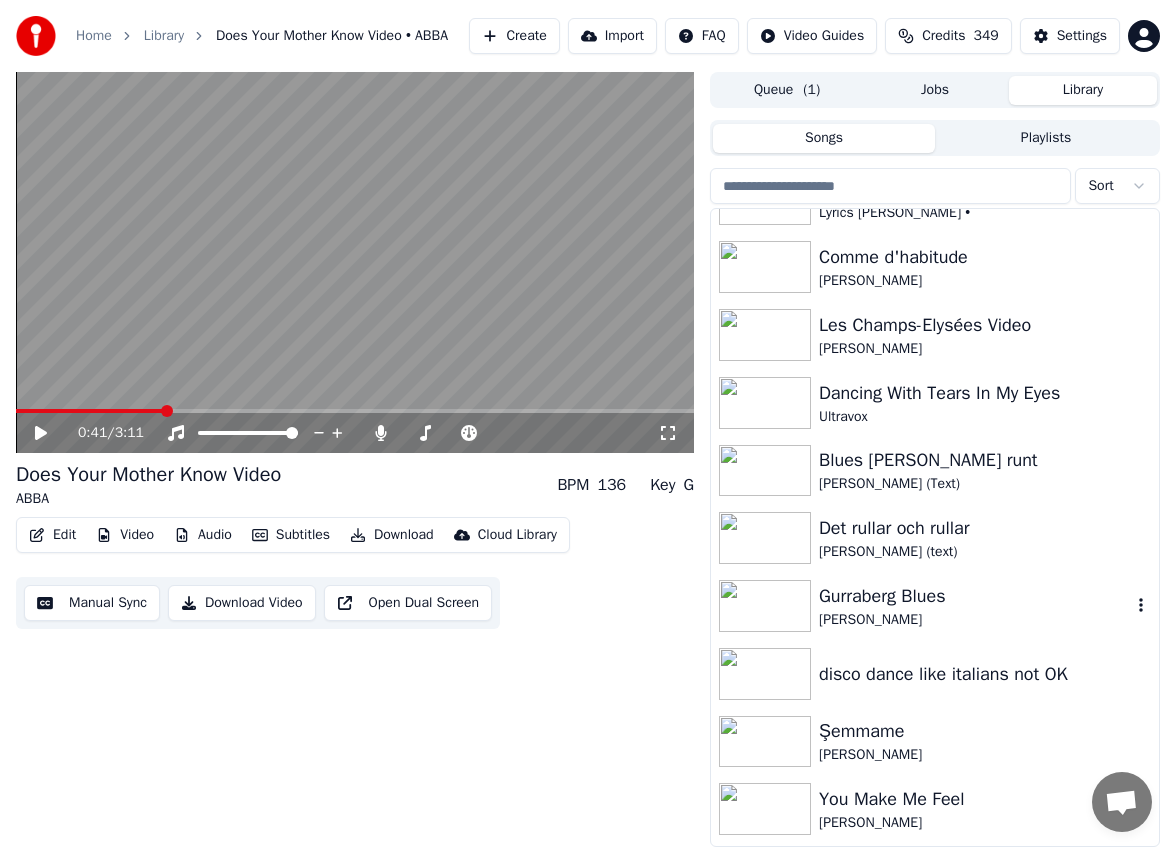 scroll, scrollTop: 1200, scrollLeft: 0, axis: vertical 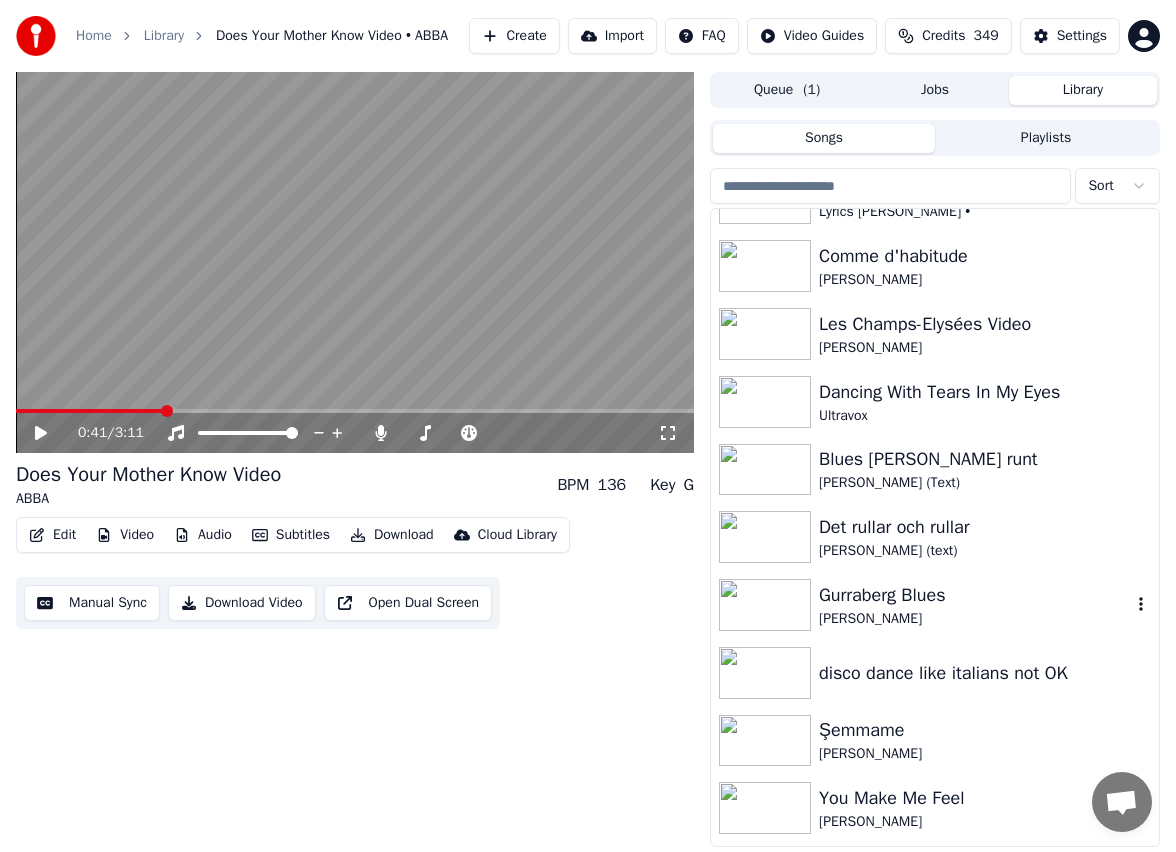 click on "Gurraberg Blues" at bounding box center (975, 595) 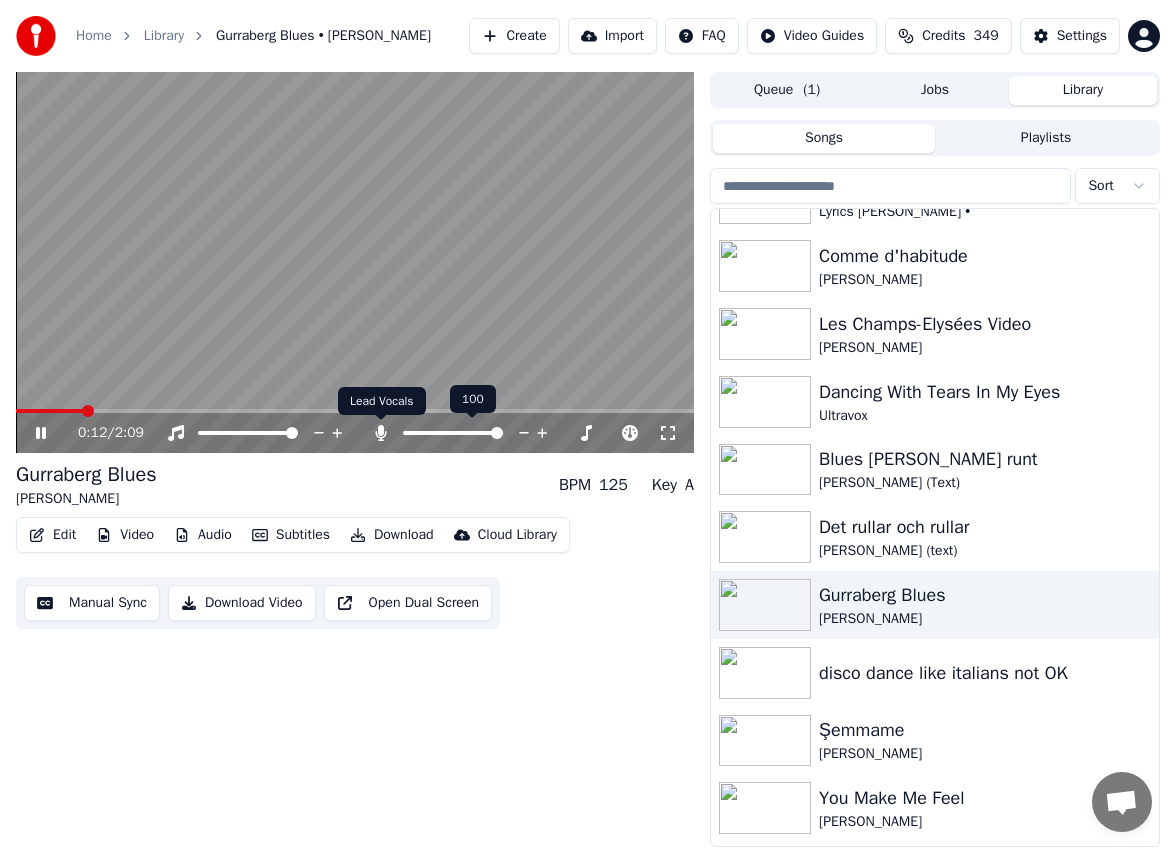 click 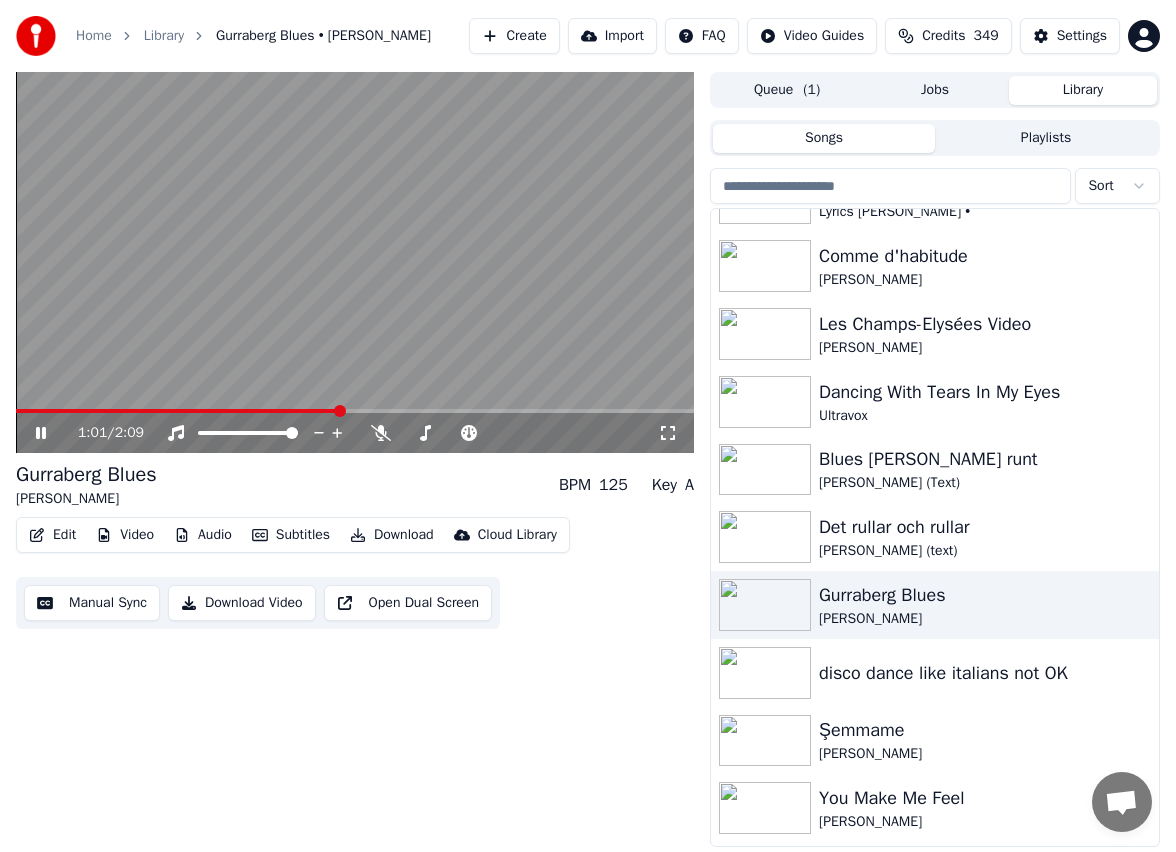 click 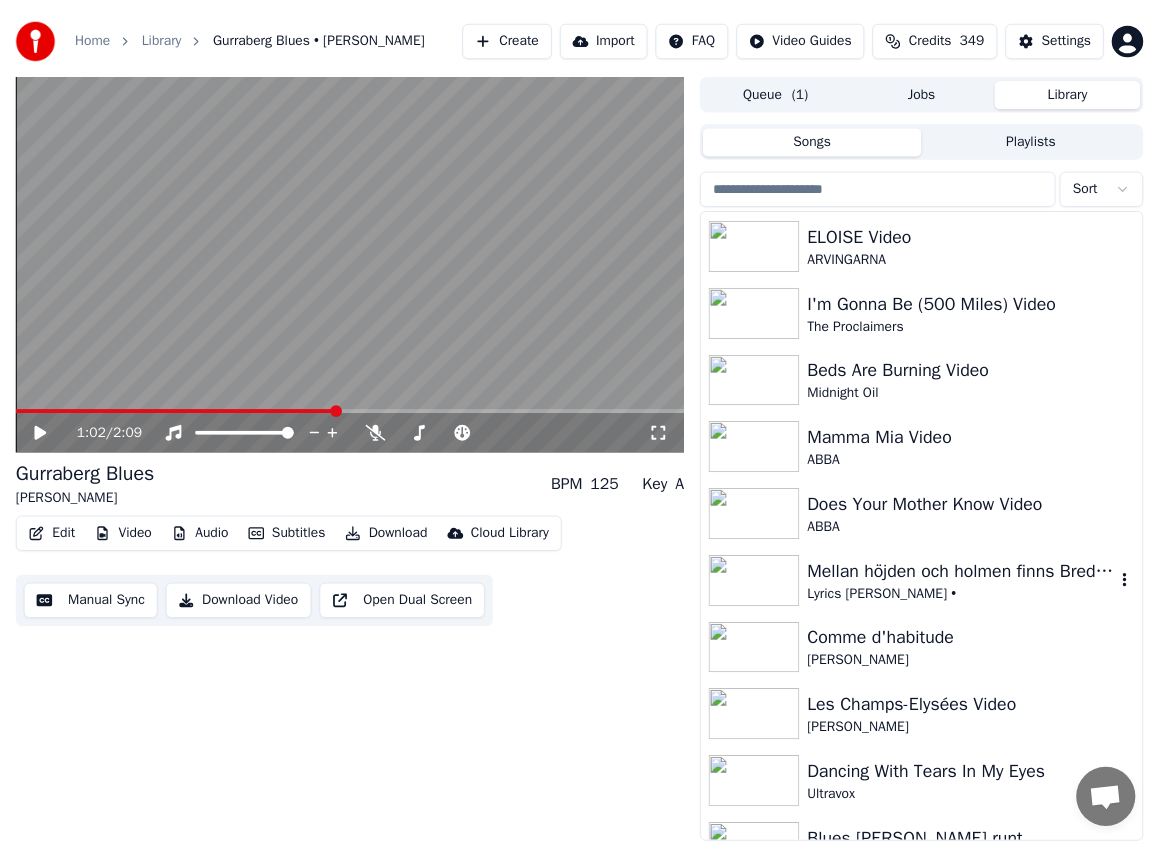 scroll, scrollTop: 900, scrollLeft: 0, axis: vertical 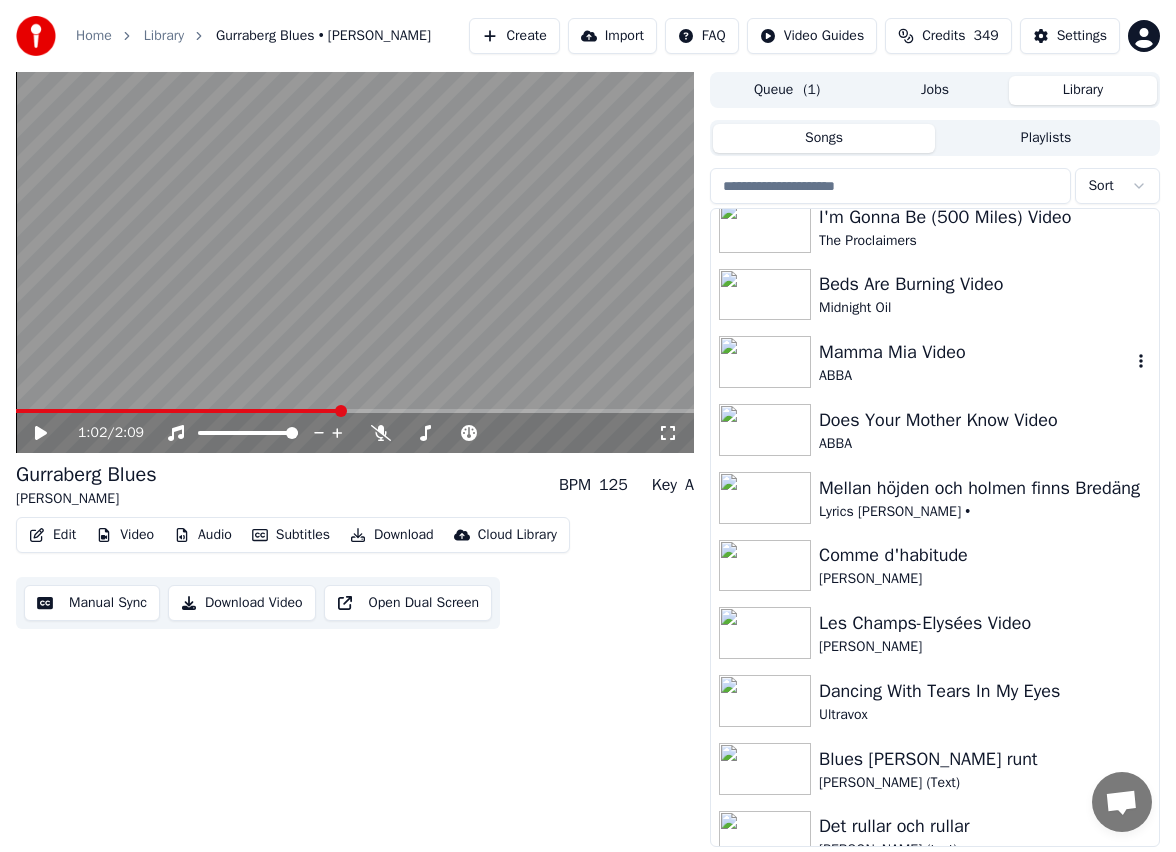 click on "Mamma Mia Video" at bounding box center (975, 352) 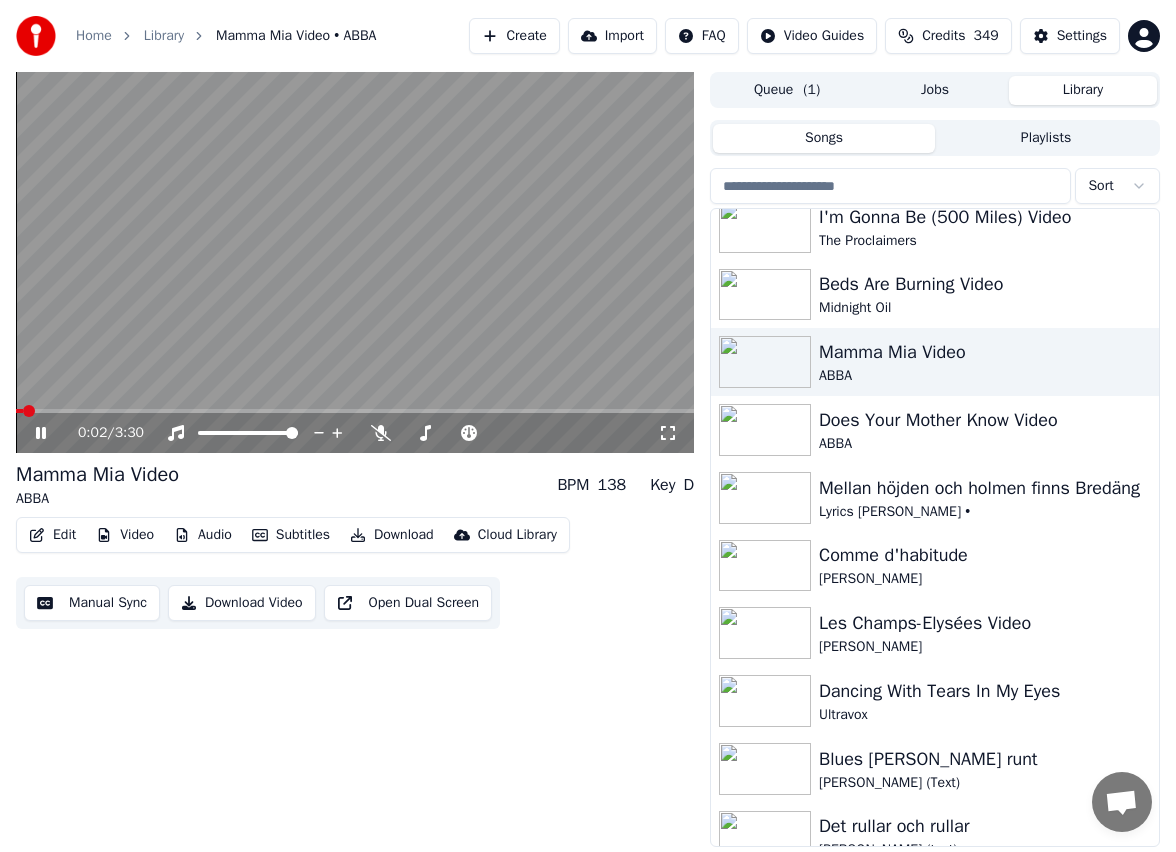 click on "0:02  /  3:30" at bounding box center (355, 433) 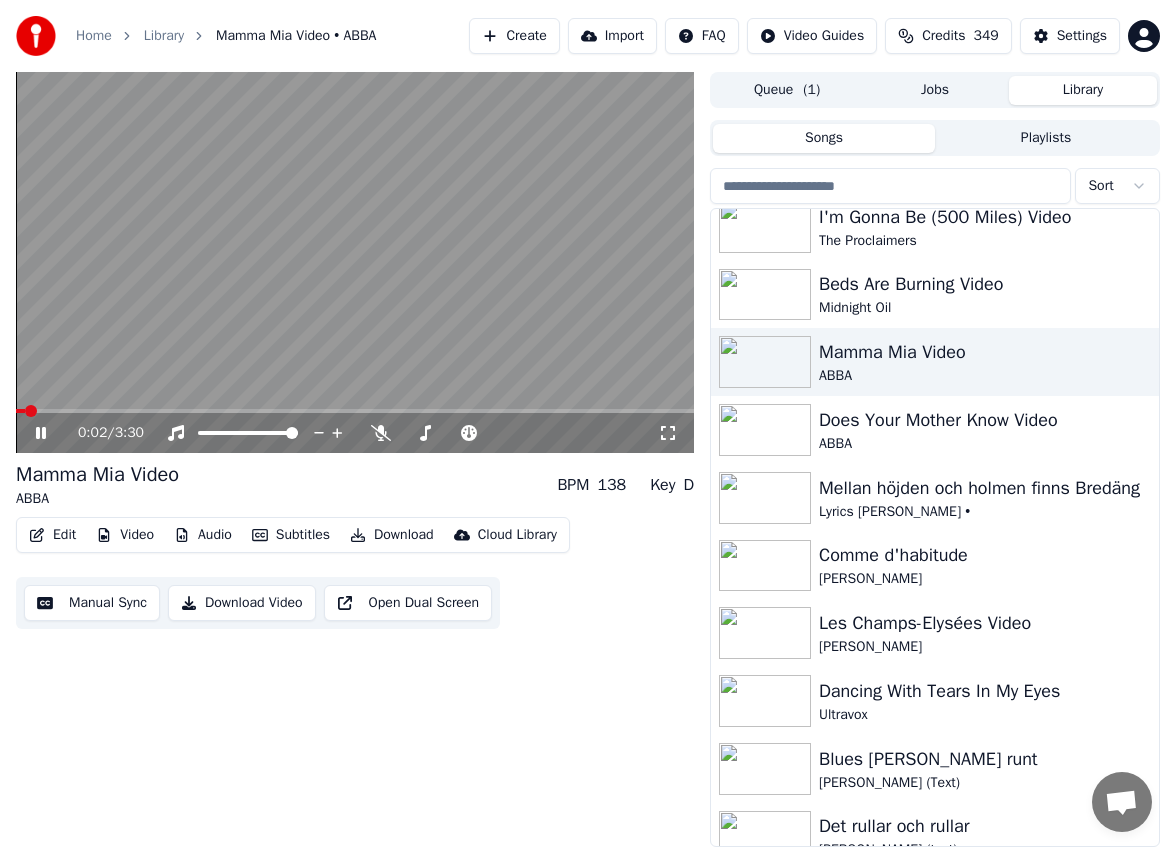 click 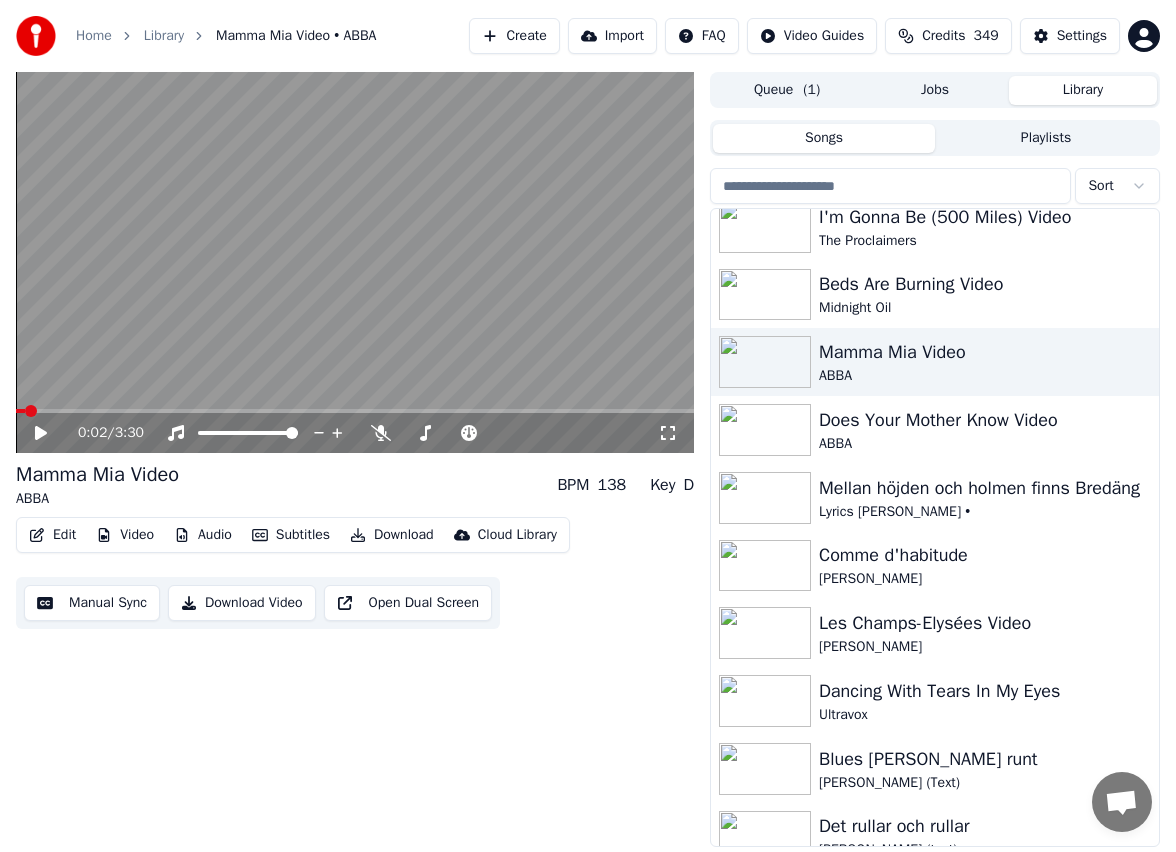 click on "Download" at bounding box center [392, 535] 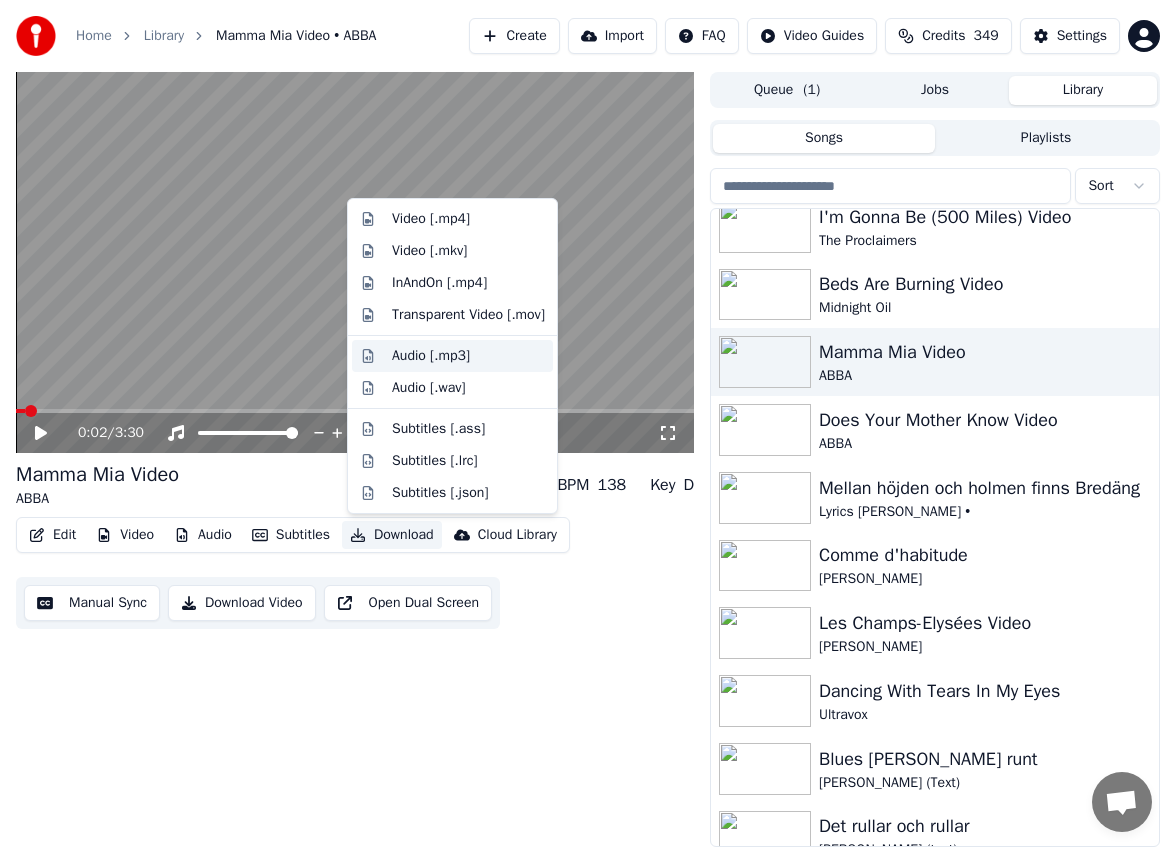click on "Audio [.mp3]" at bounding box center (468, 356) 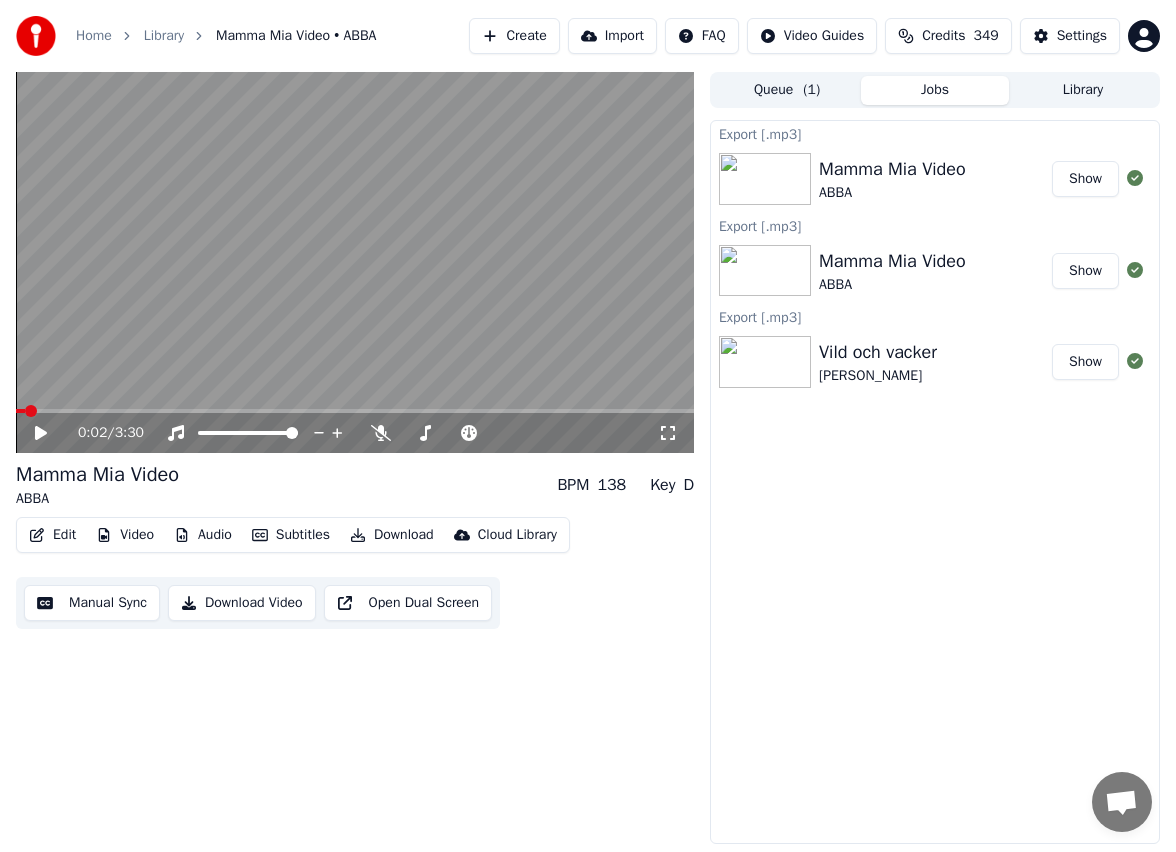 click on "Queue ( 1 )" at bounding box center [787, 90] 